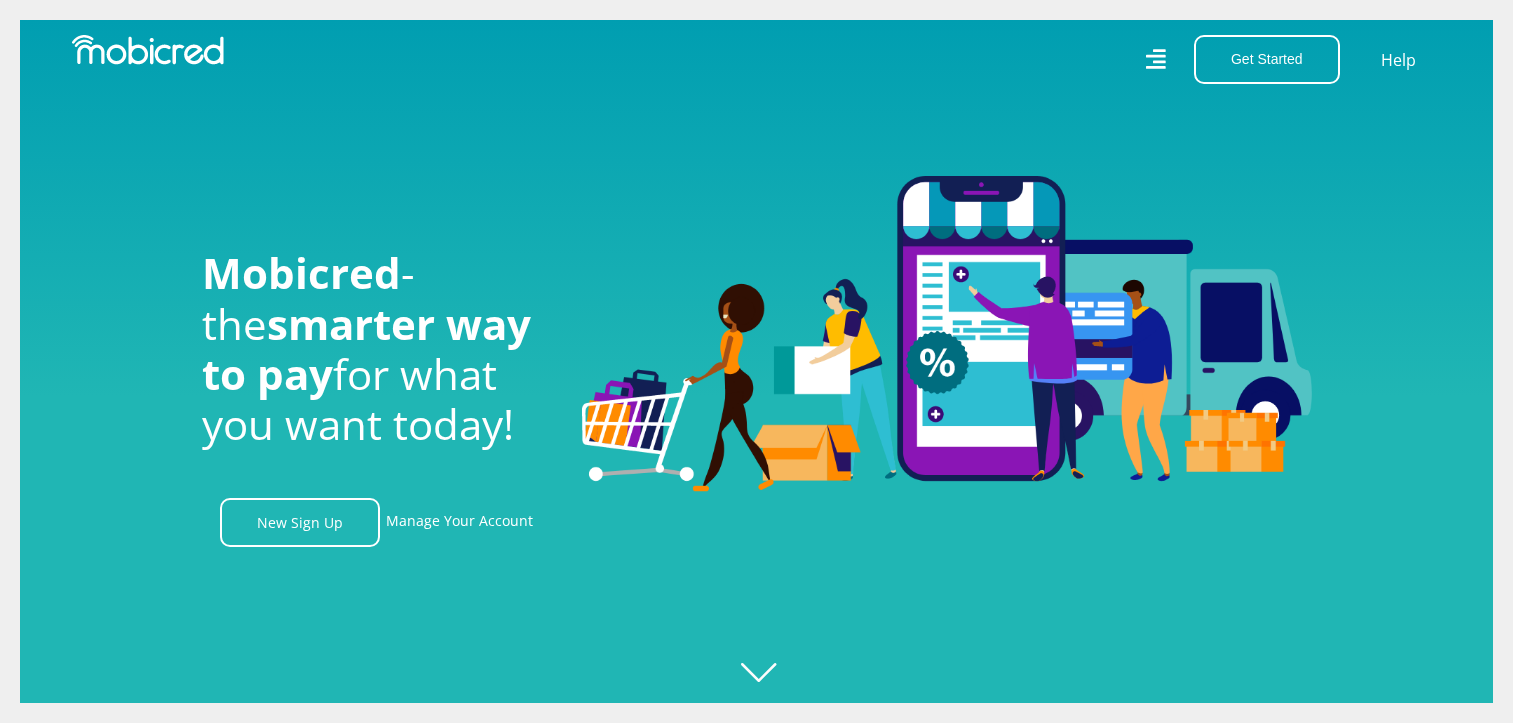 scroll, scrollTop: 0, scrollLeft: 0, axis: both 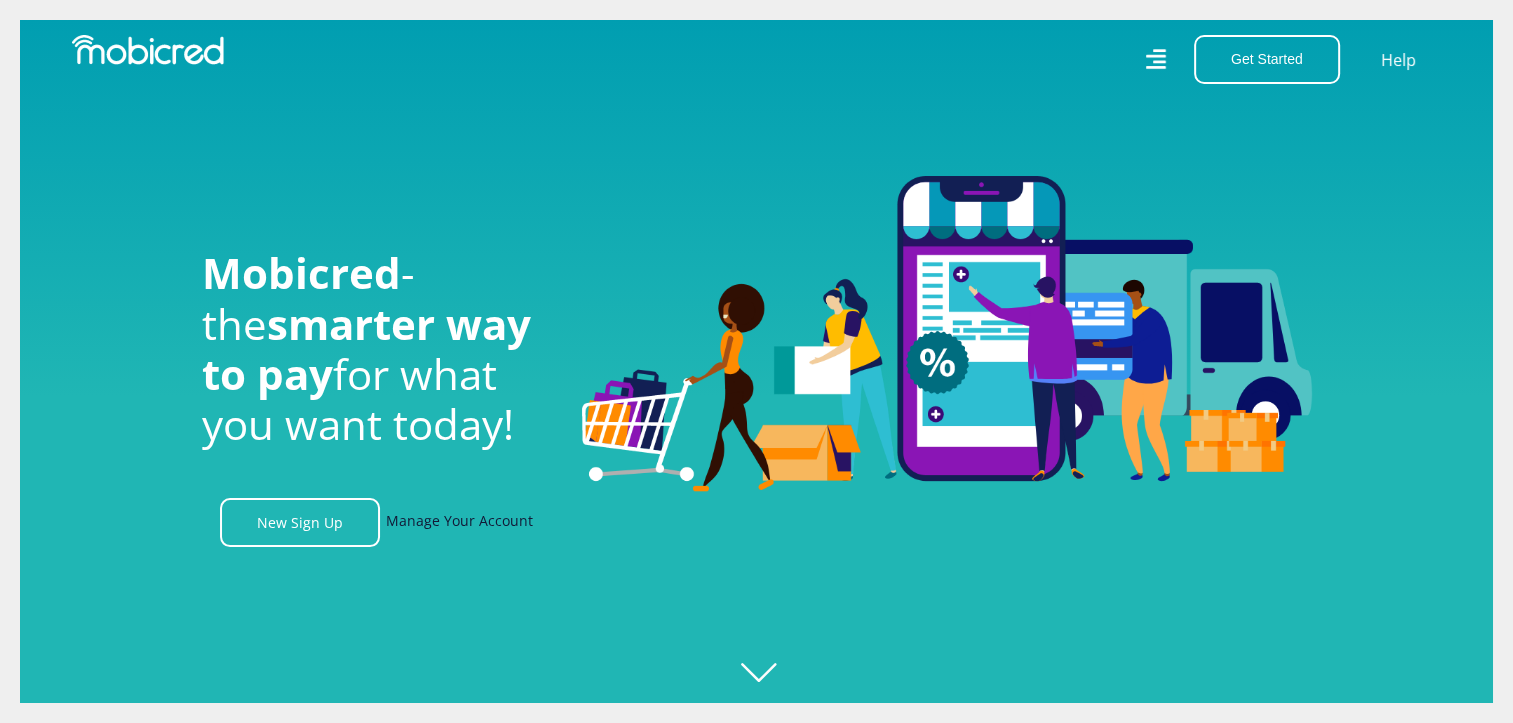 click on "Manage Your Account" at bounding box center [459, 522] 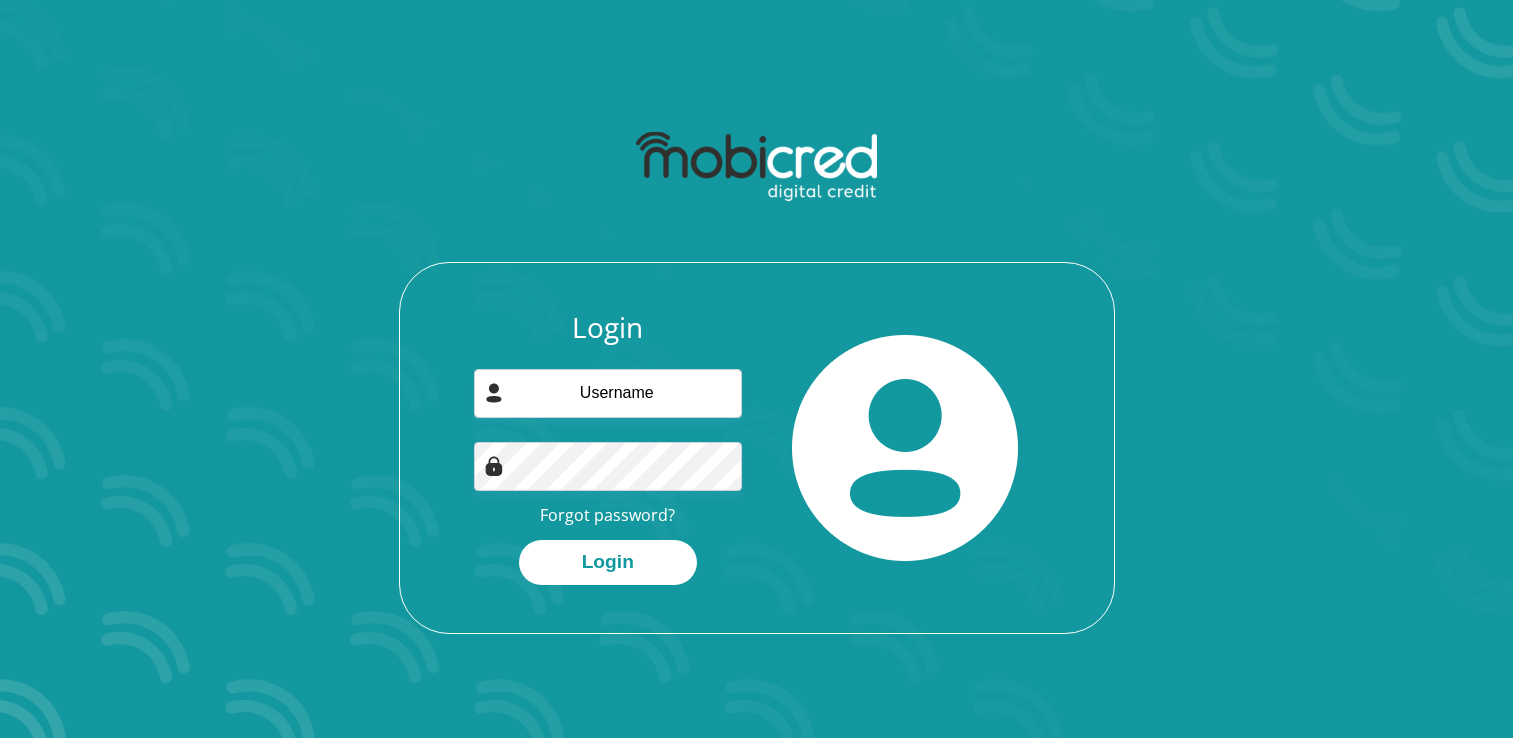 scroll, scrollTop: 0, scrollLeft: 0, axis: both 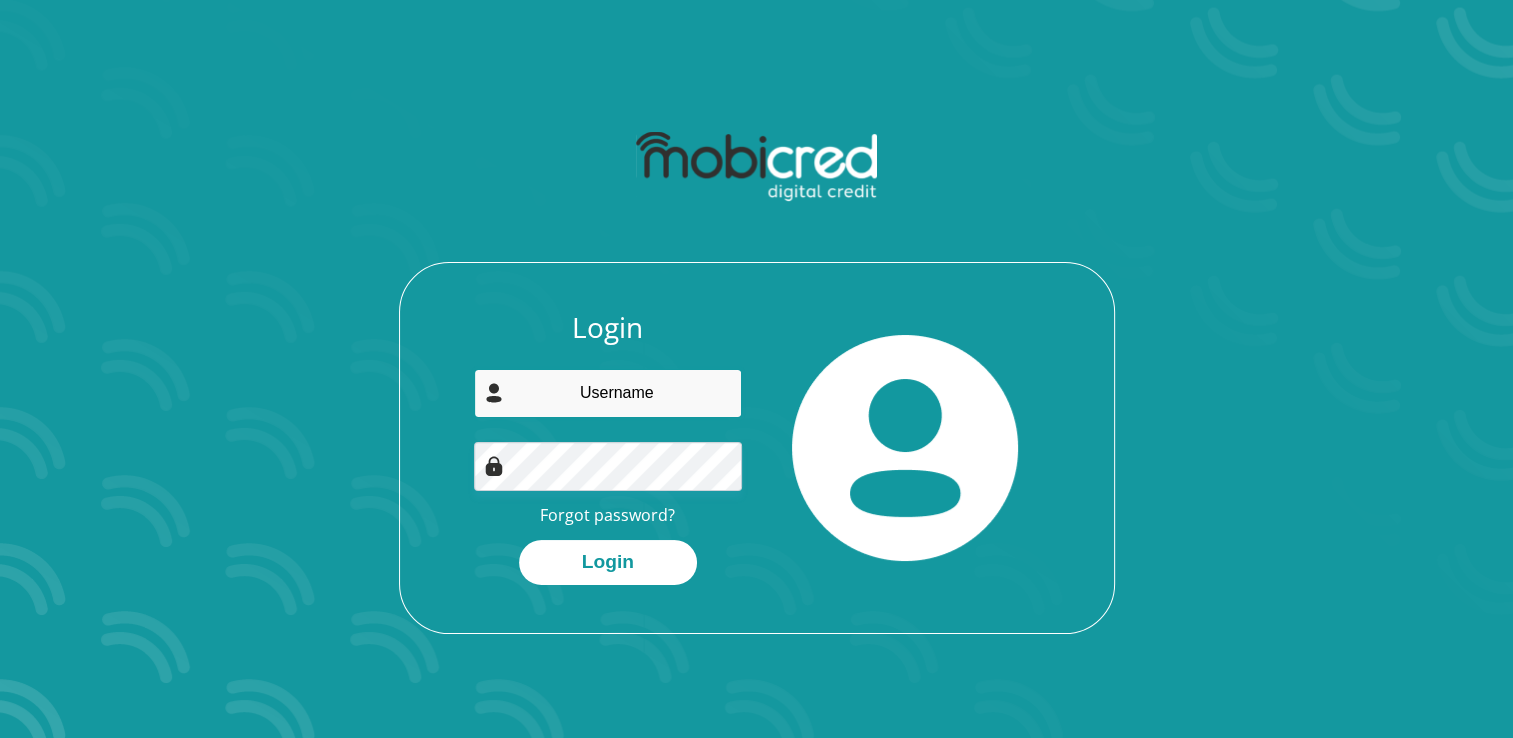 click at bounding box center [608, 393] 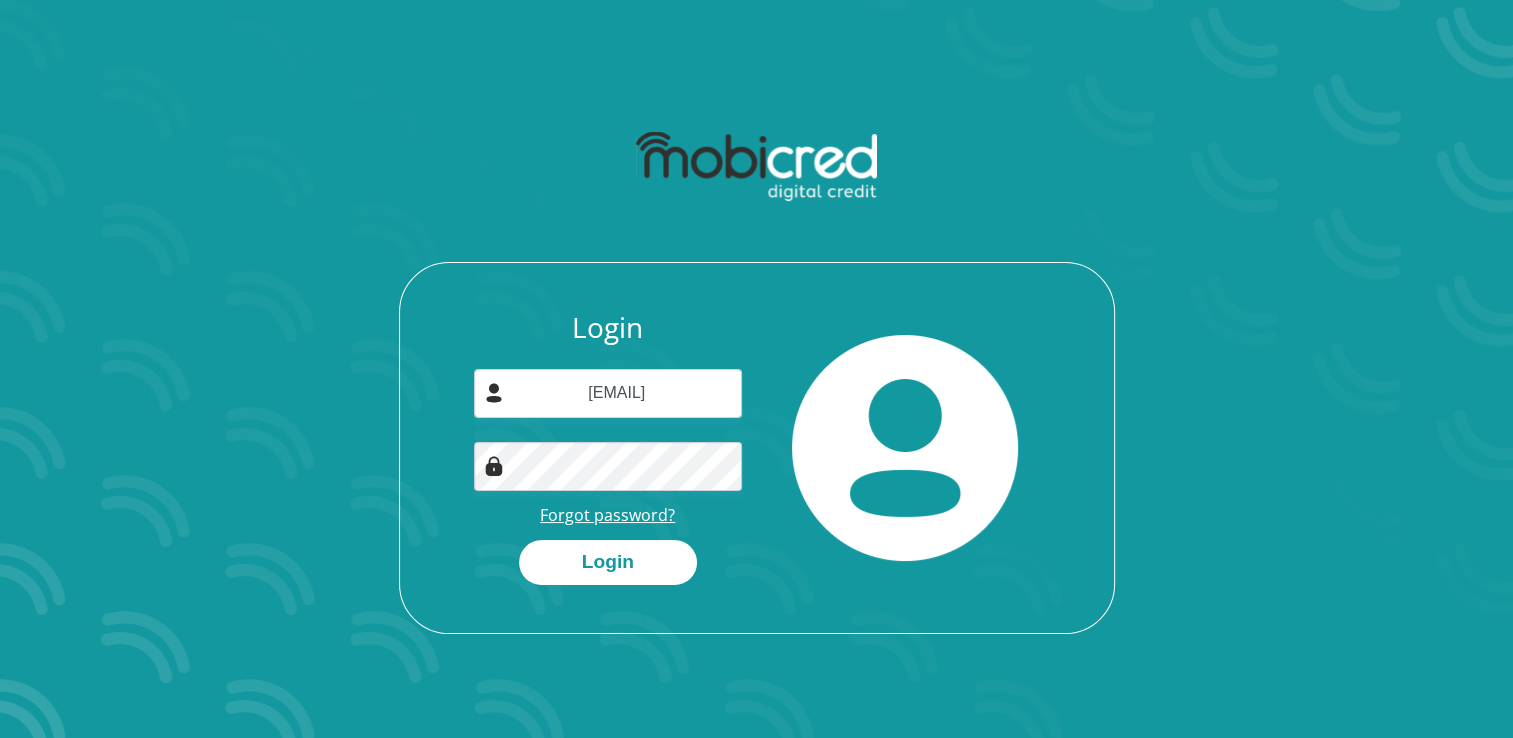 click on "Forgot password?" at bounding box center (607, 515) 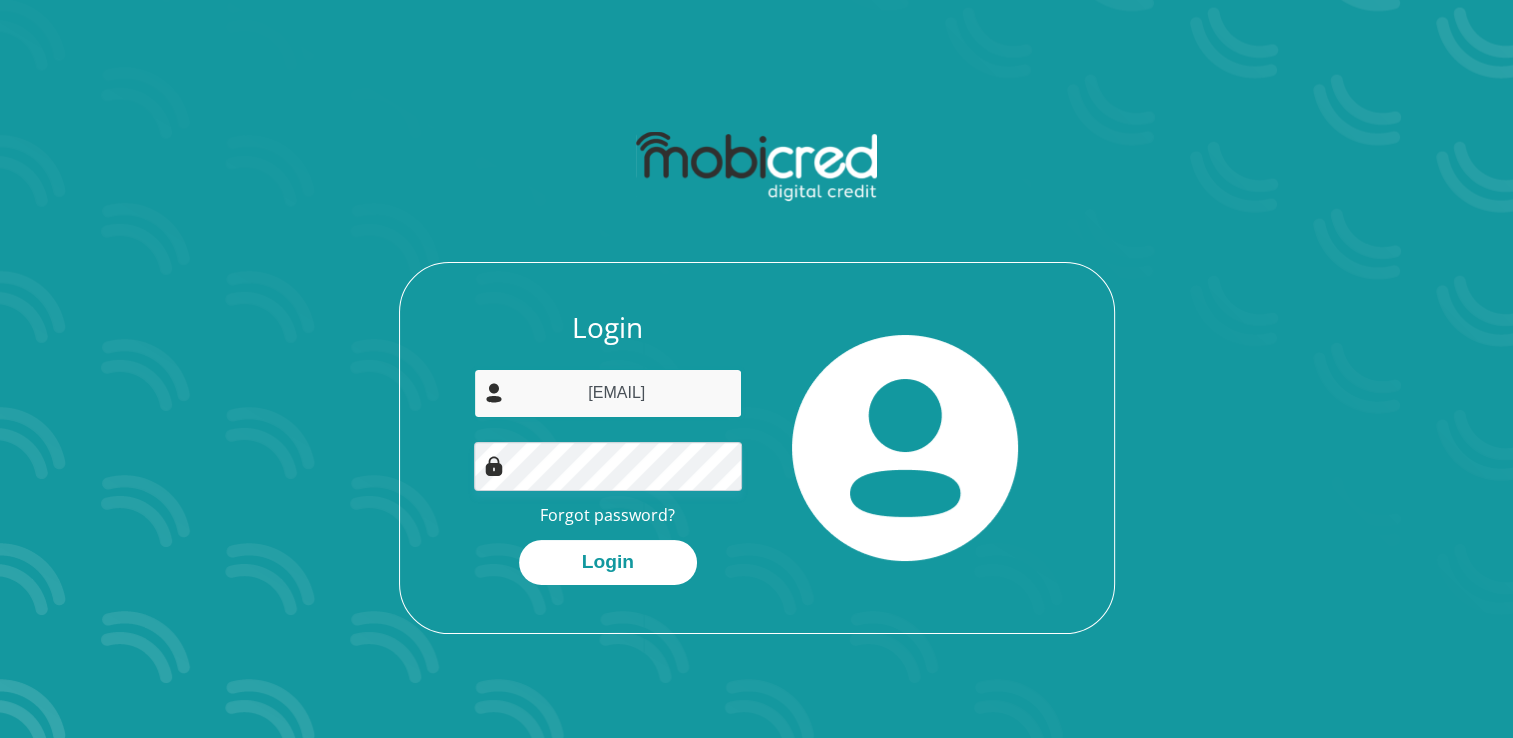 click on "karinstrydom27@gmail.com" at bounding box center [608, 393] 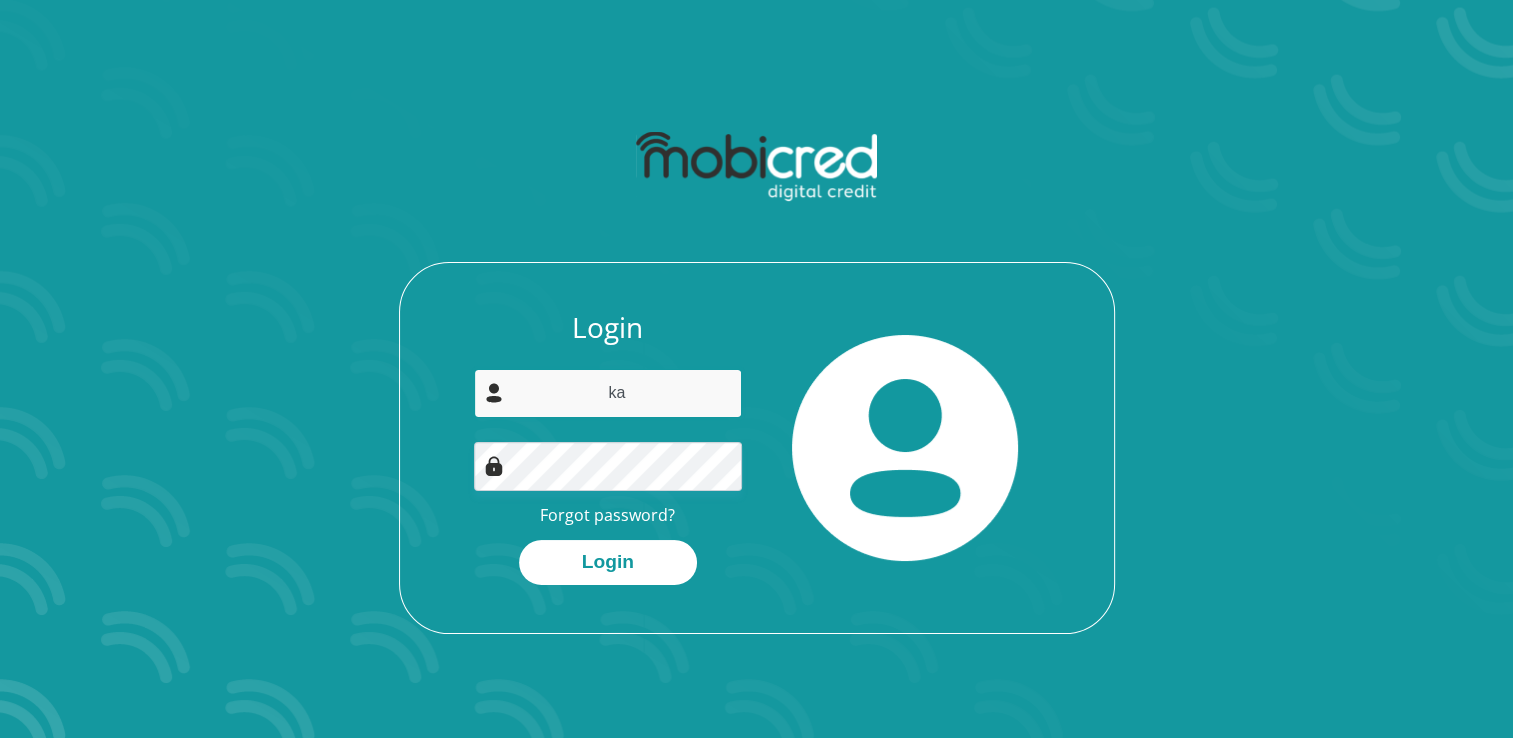type on "k" 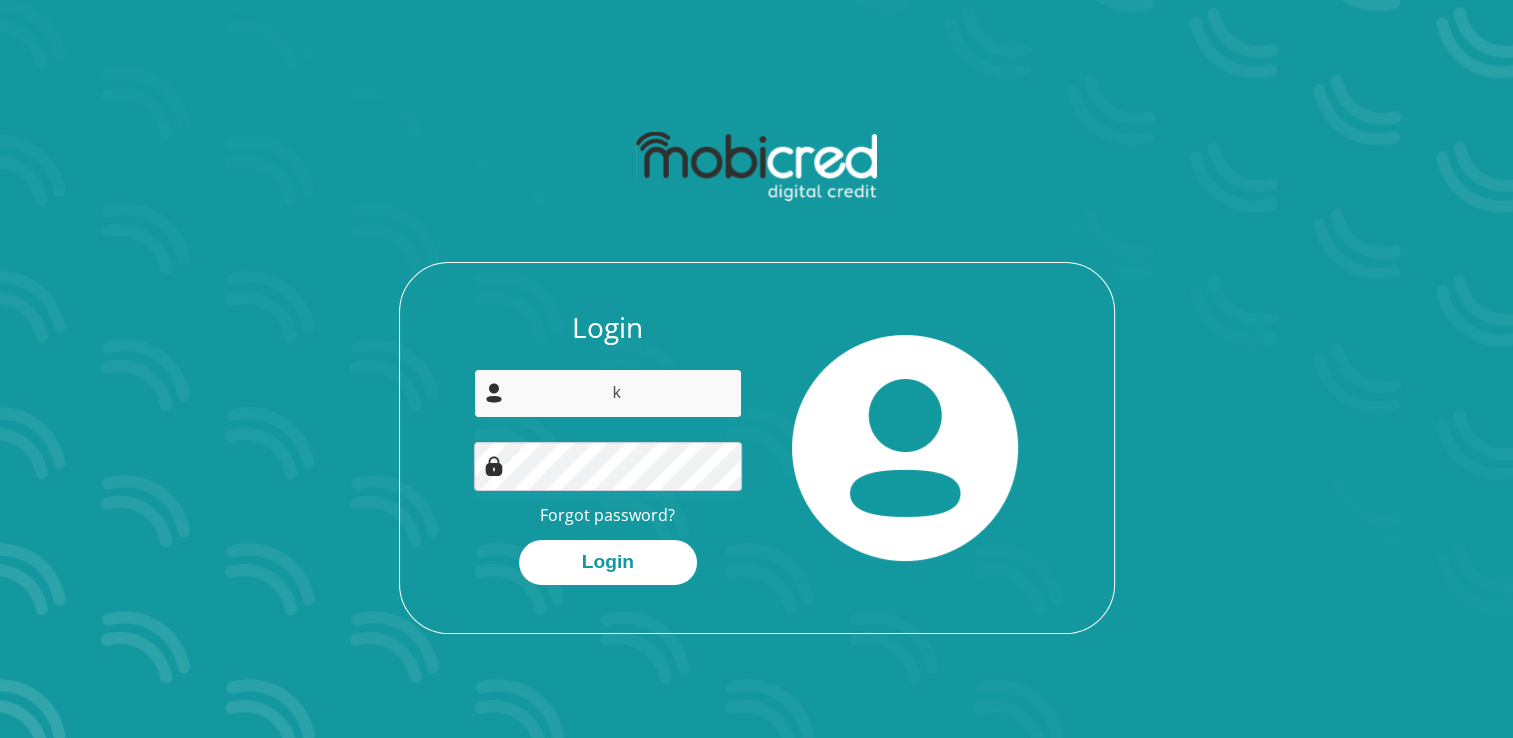 type 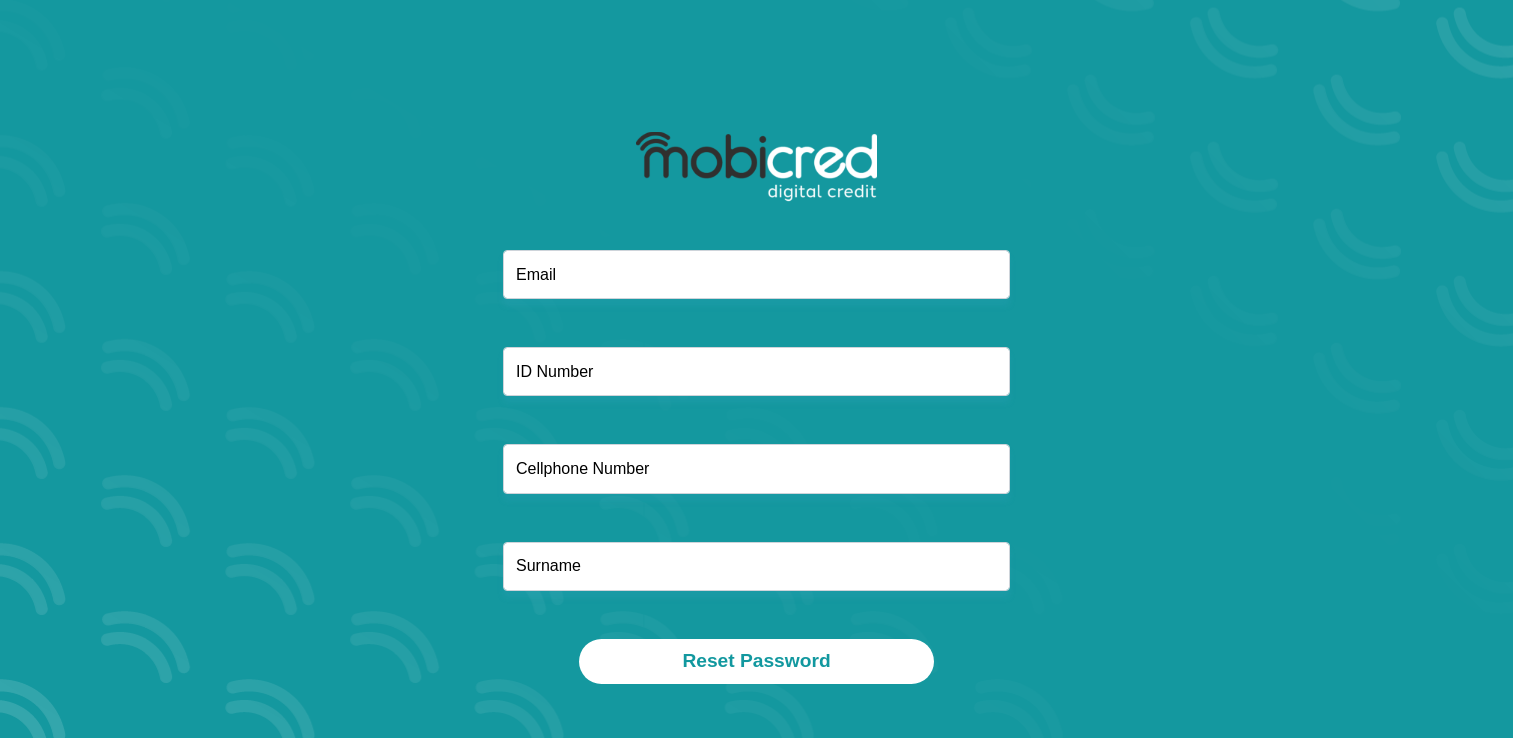 scroll, scrollTop: 0, scrollLeft: 0, axis: both 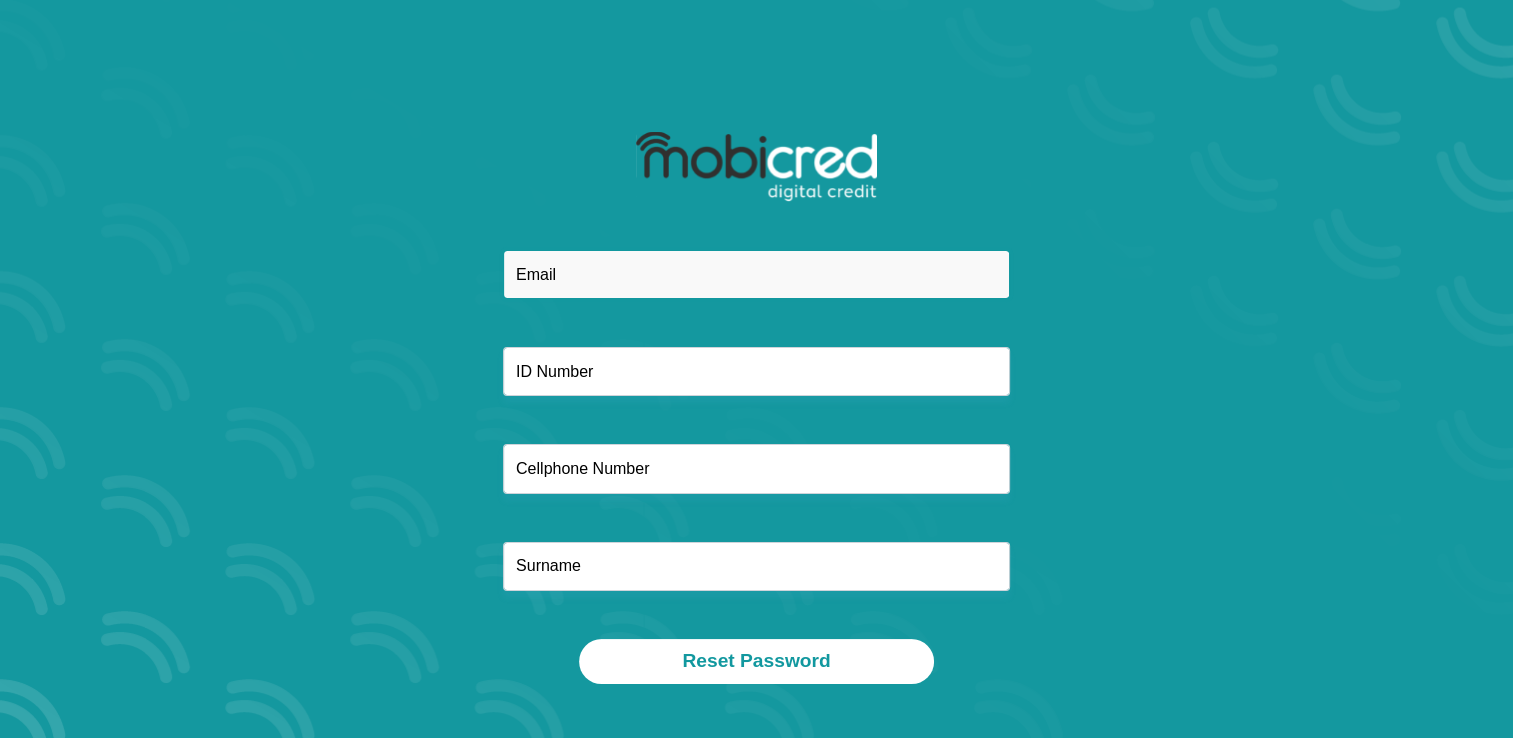 click at bounding box center (756, 274) 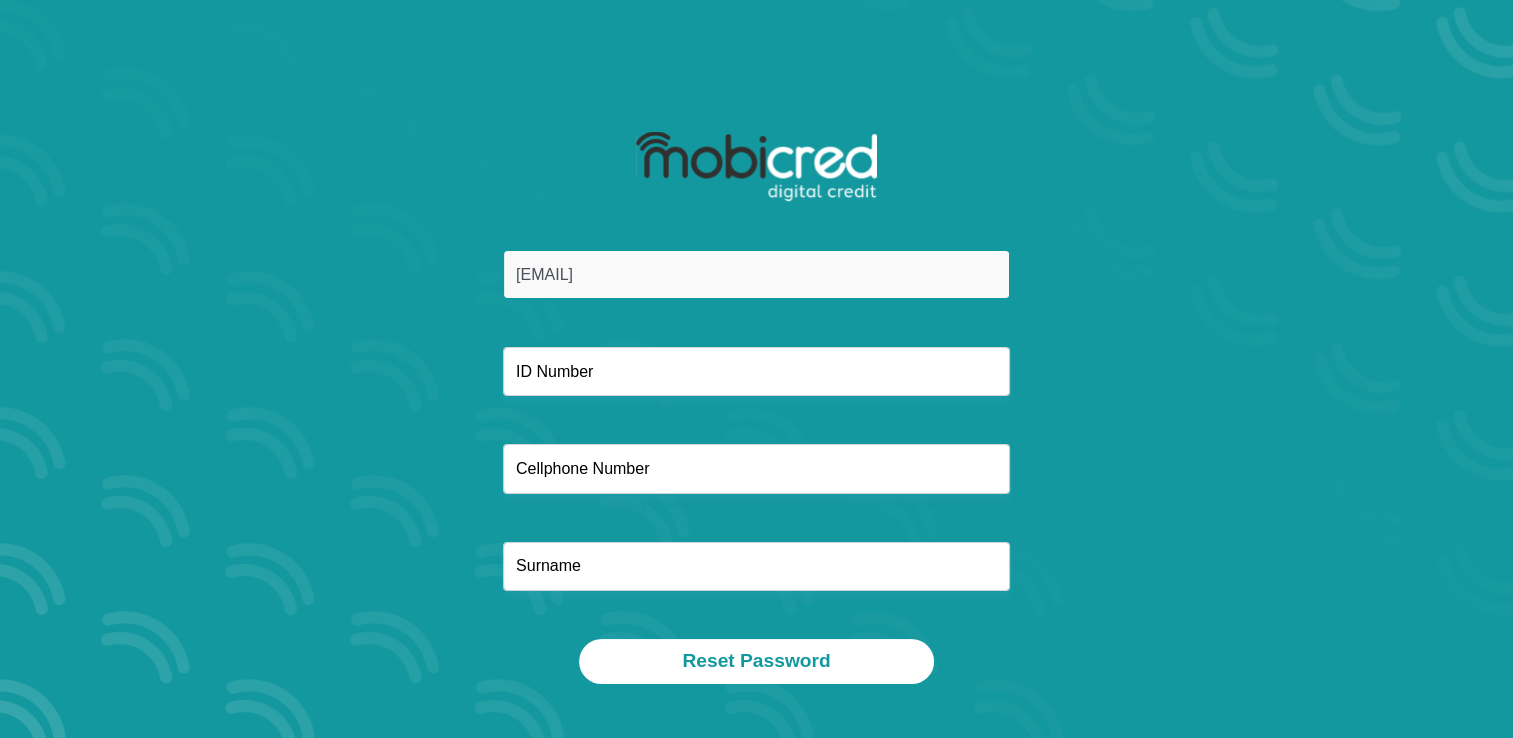type on "karinstrydom27@gmail.com" 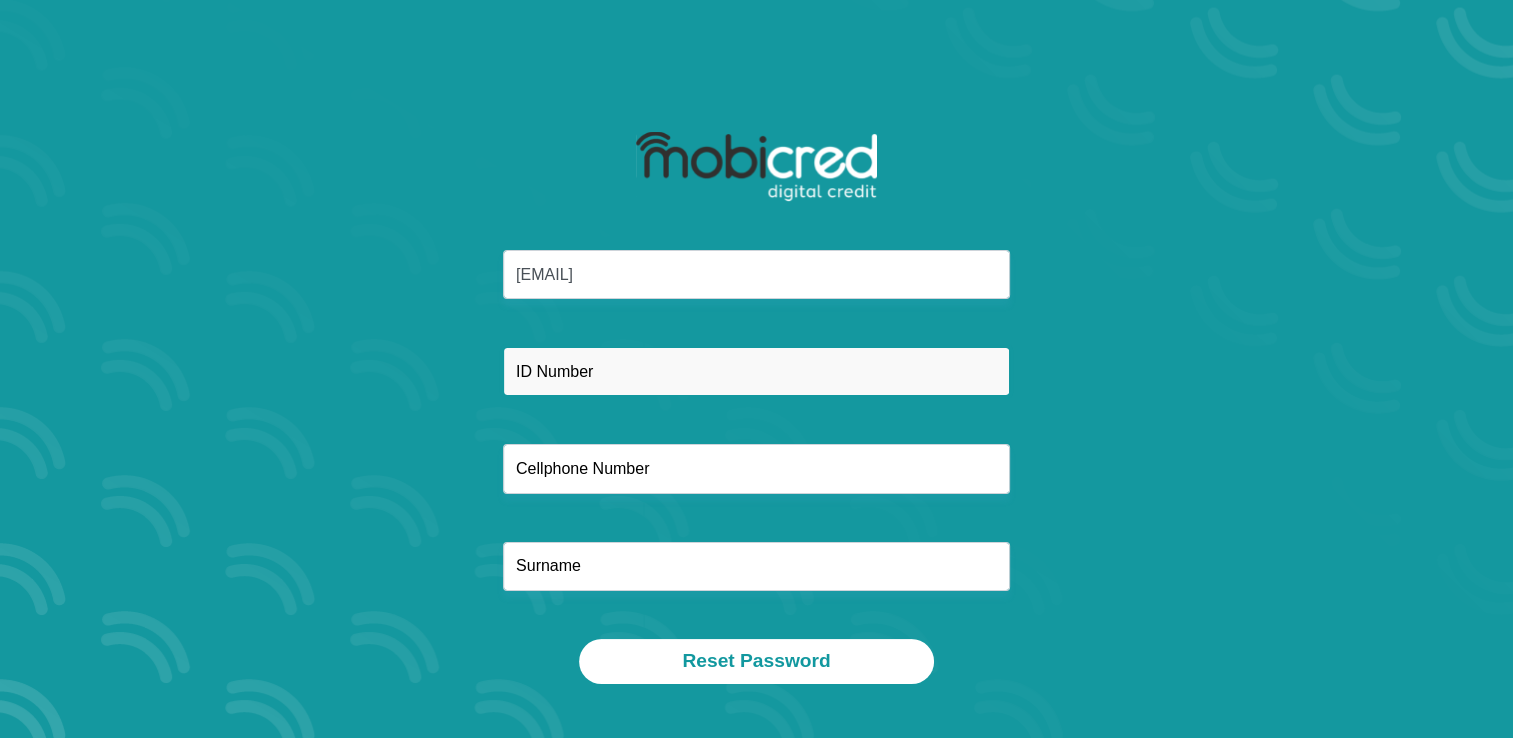 click at bounding box center [756, 371] 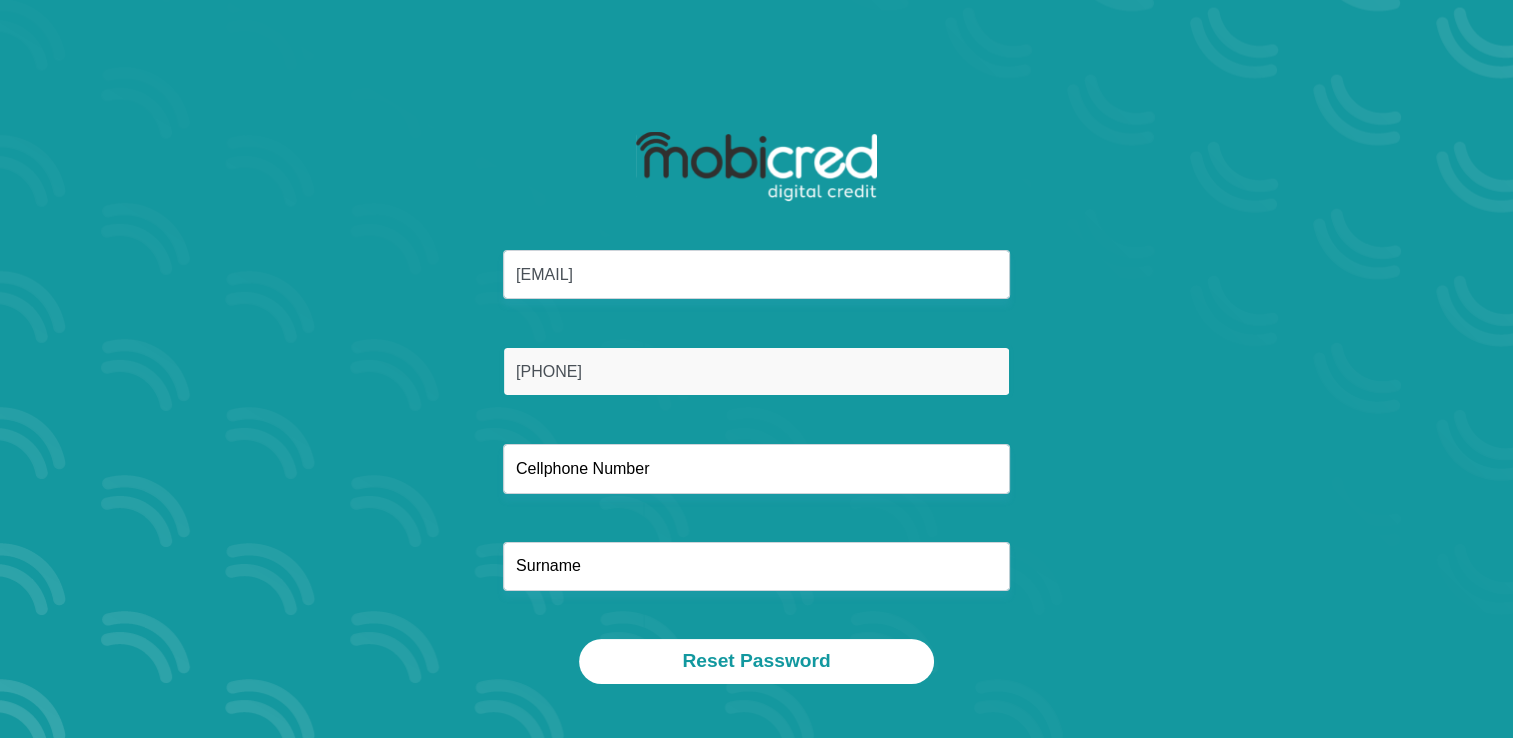 type on "6503270072082" 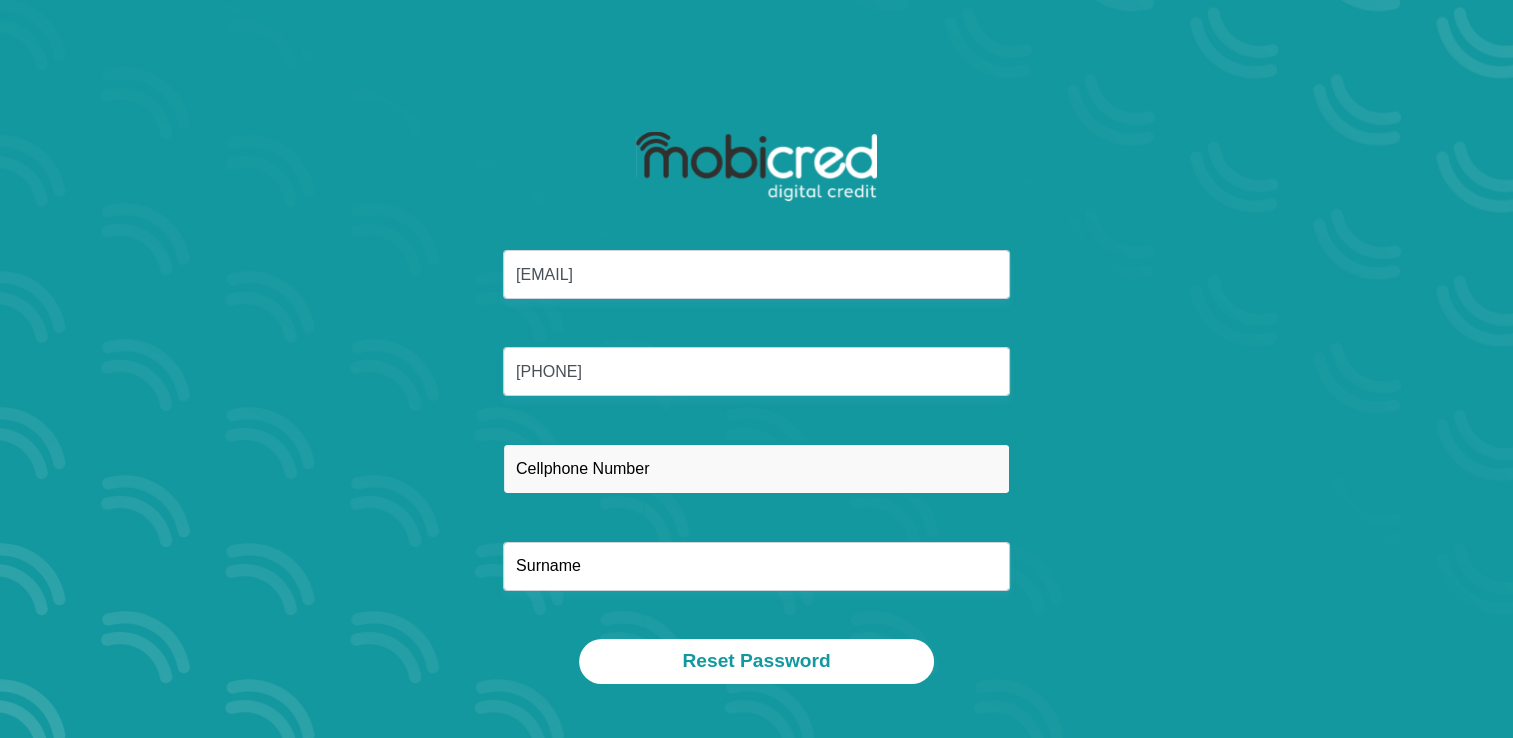 click at bounding box center (756, 468) 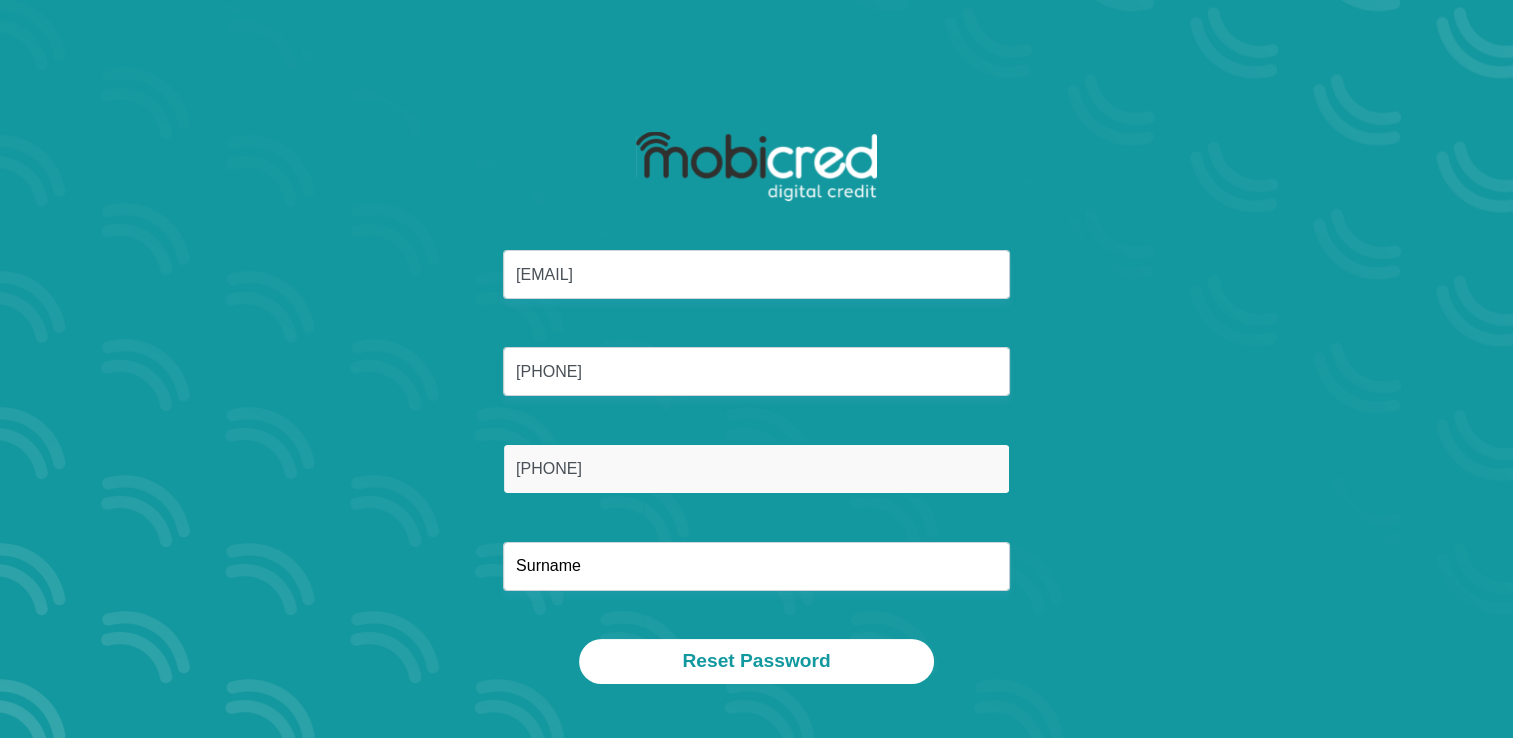 type on "0793629896" 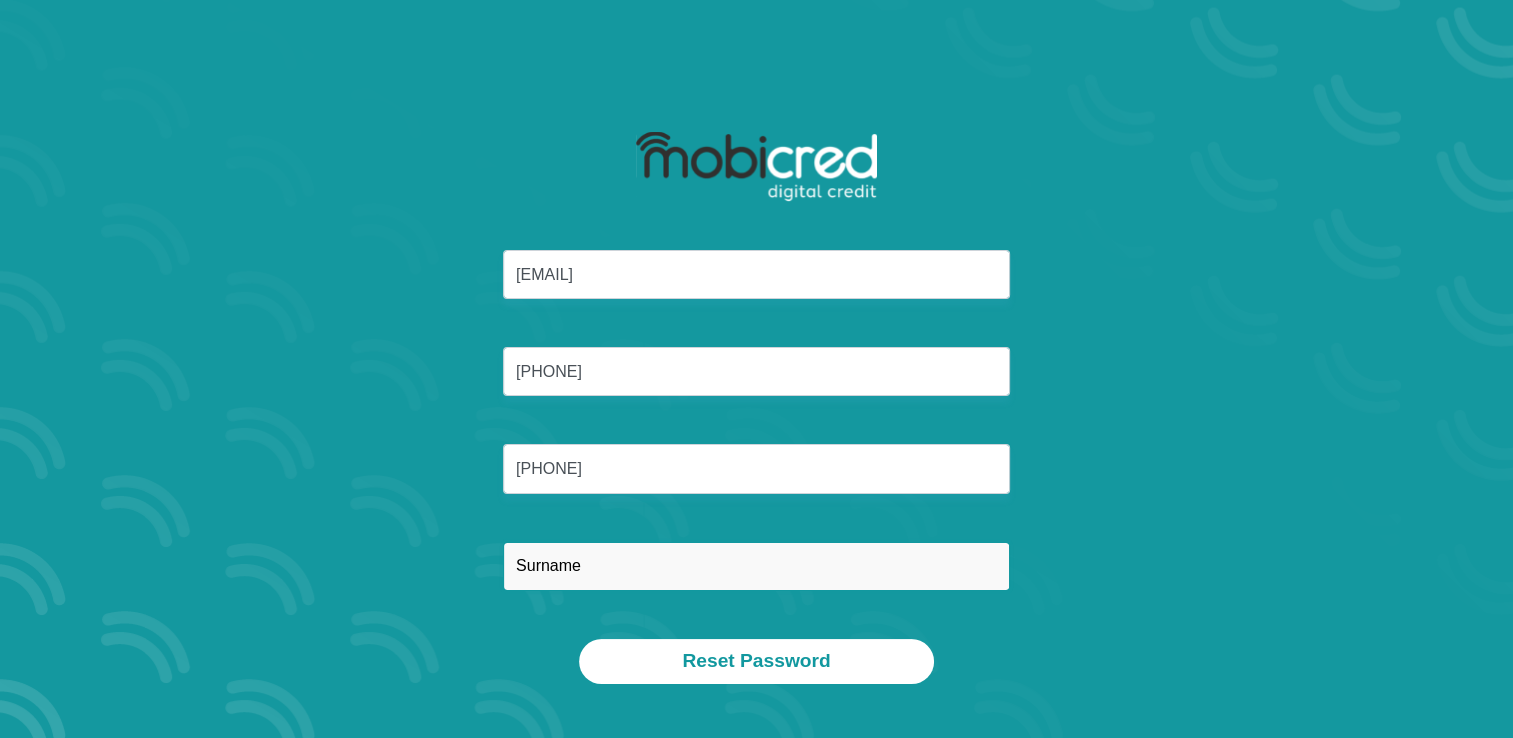 click at bounding box center [756, 566] 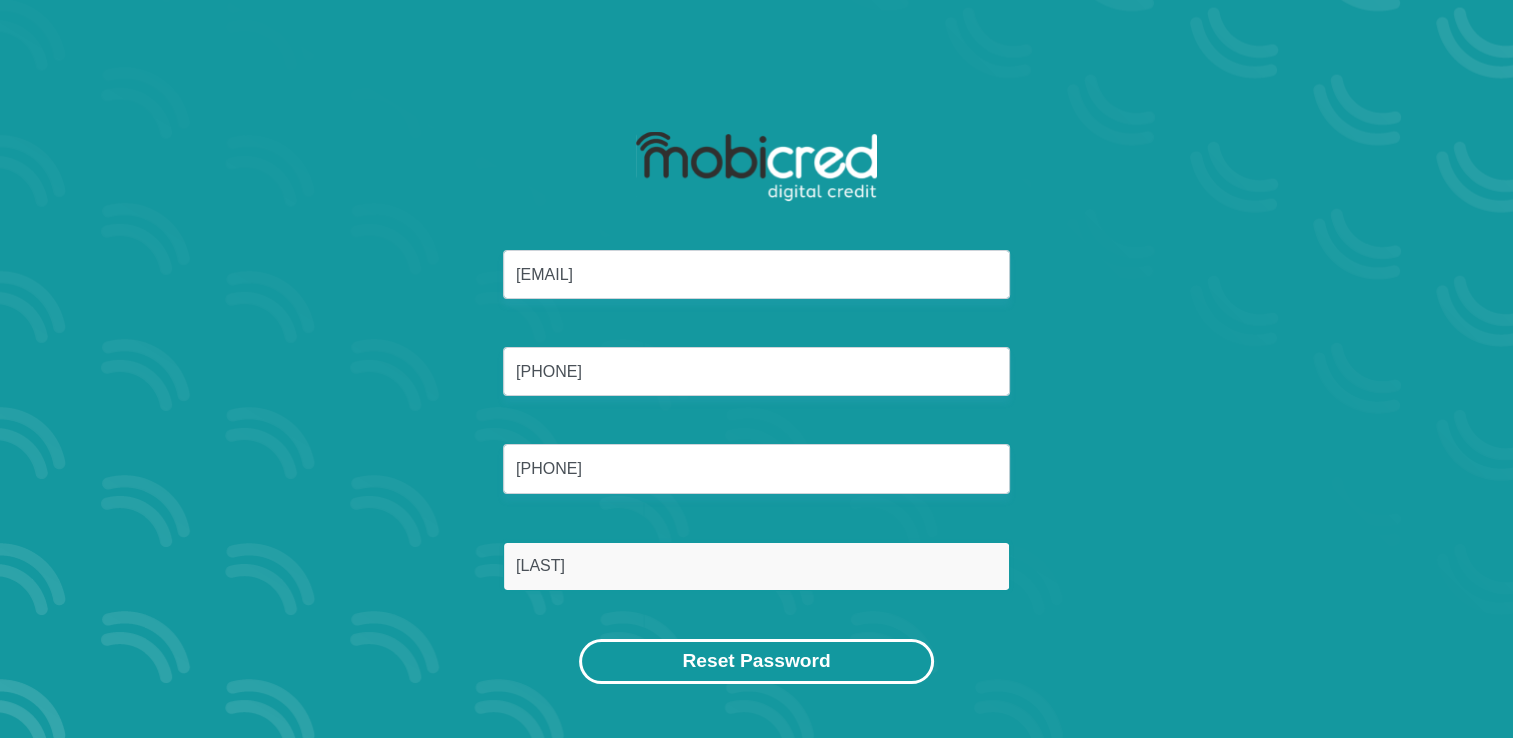 type on "Strydom" 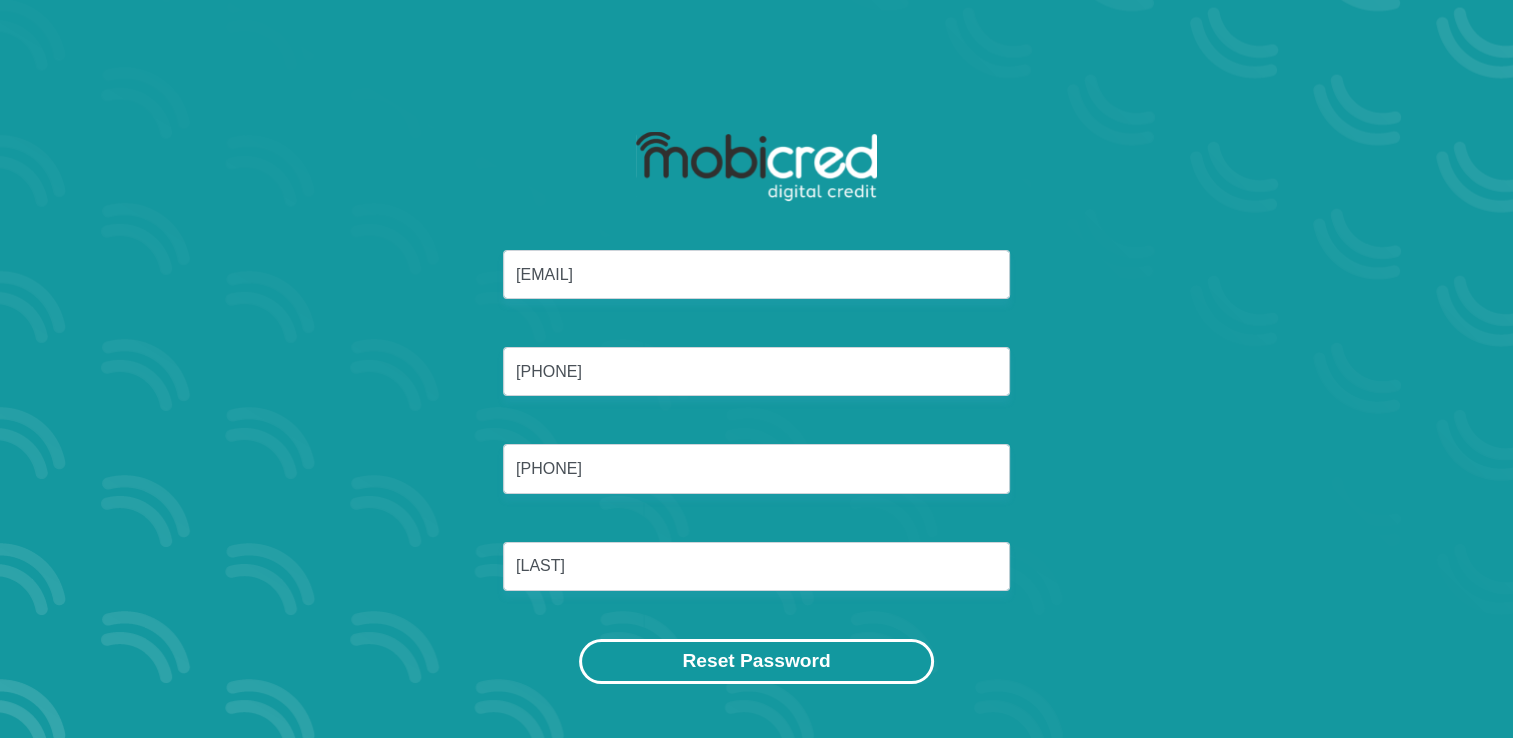 click on "Reset Password" at bounding box center (756, 661) 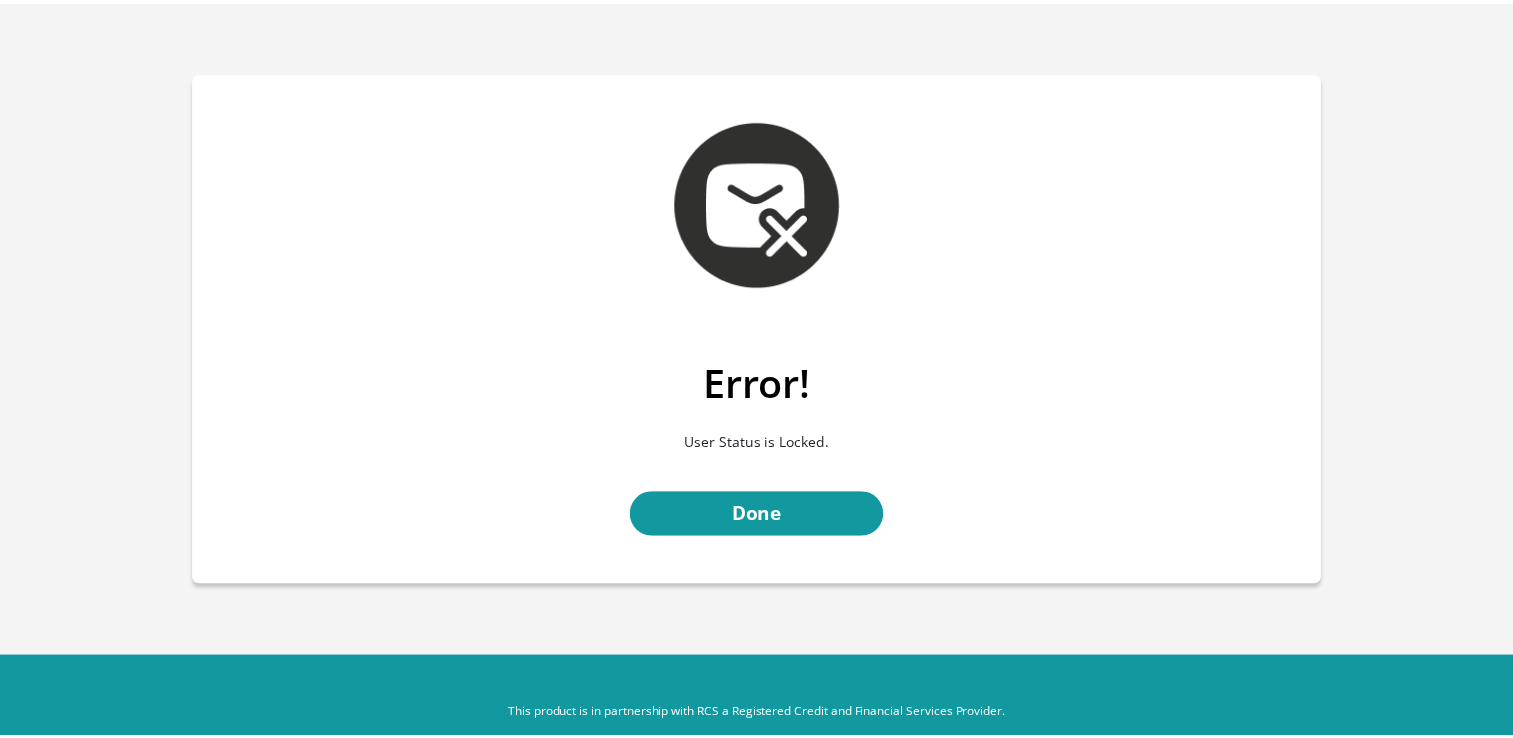 scroll, scrollTop: 0, scrollLeft: 0, axis: both 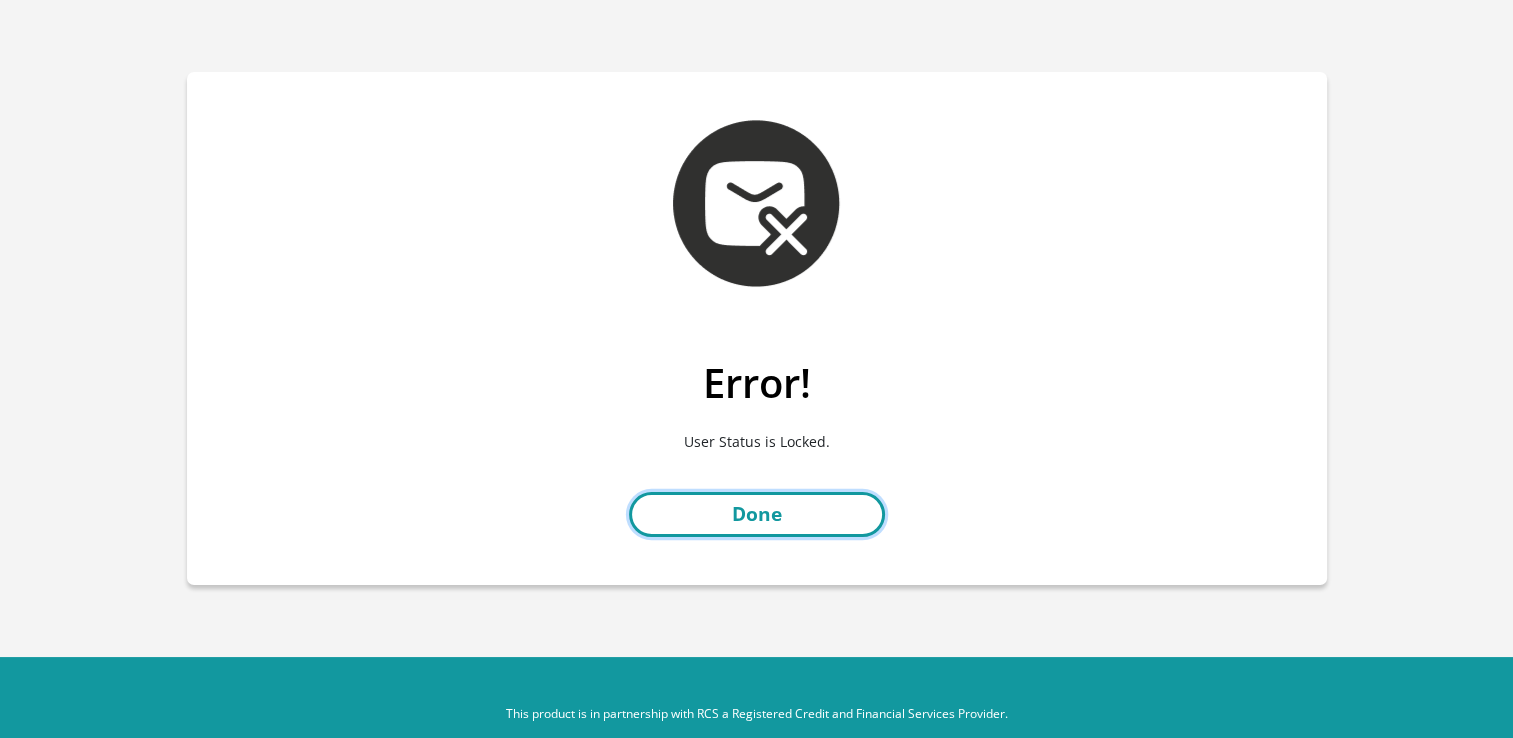 click on "Done" at bounding box center (757, 514) 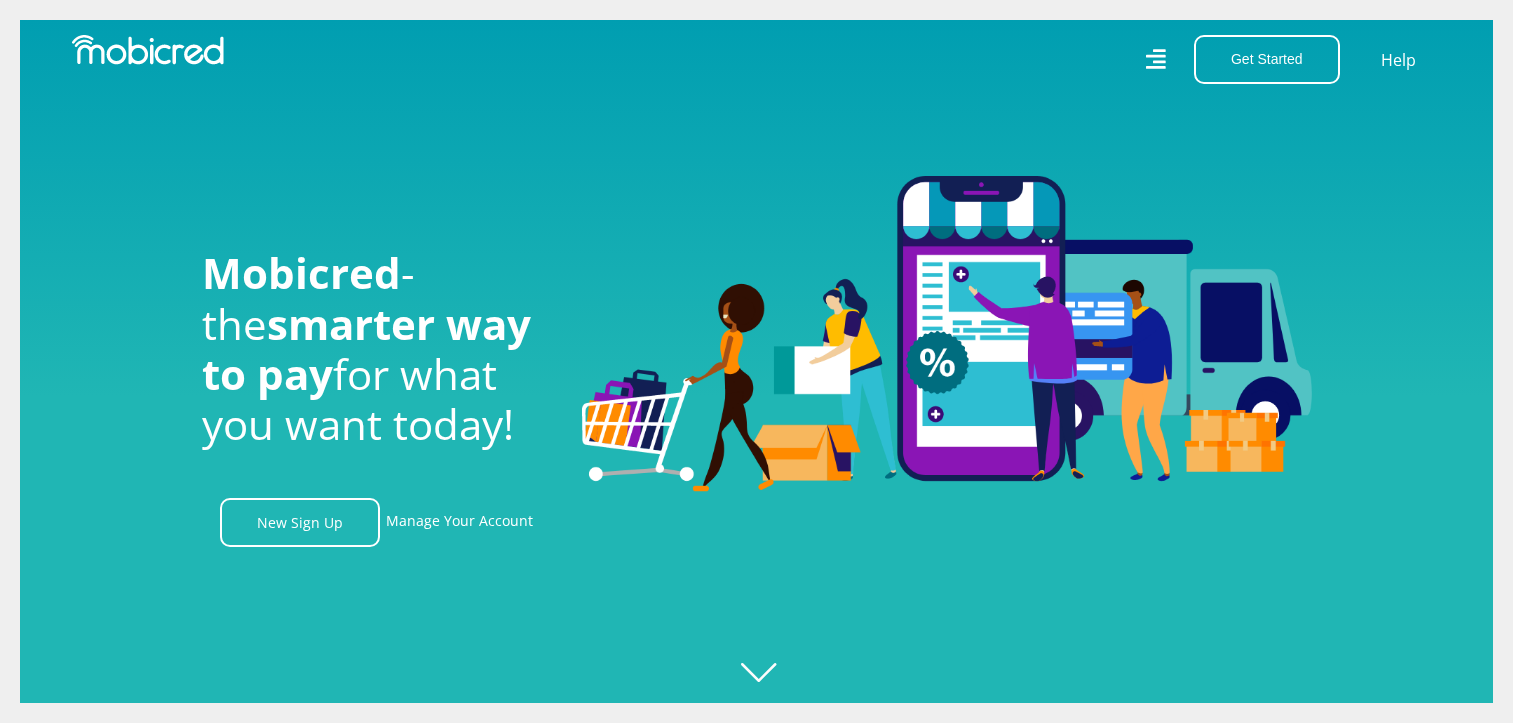 scroll, scrollTop: 0, scrollLeft: 0, axis: both 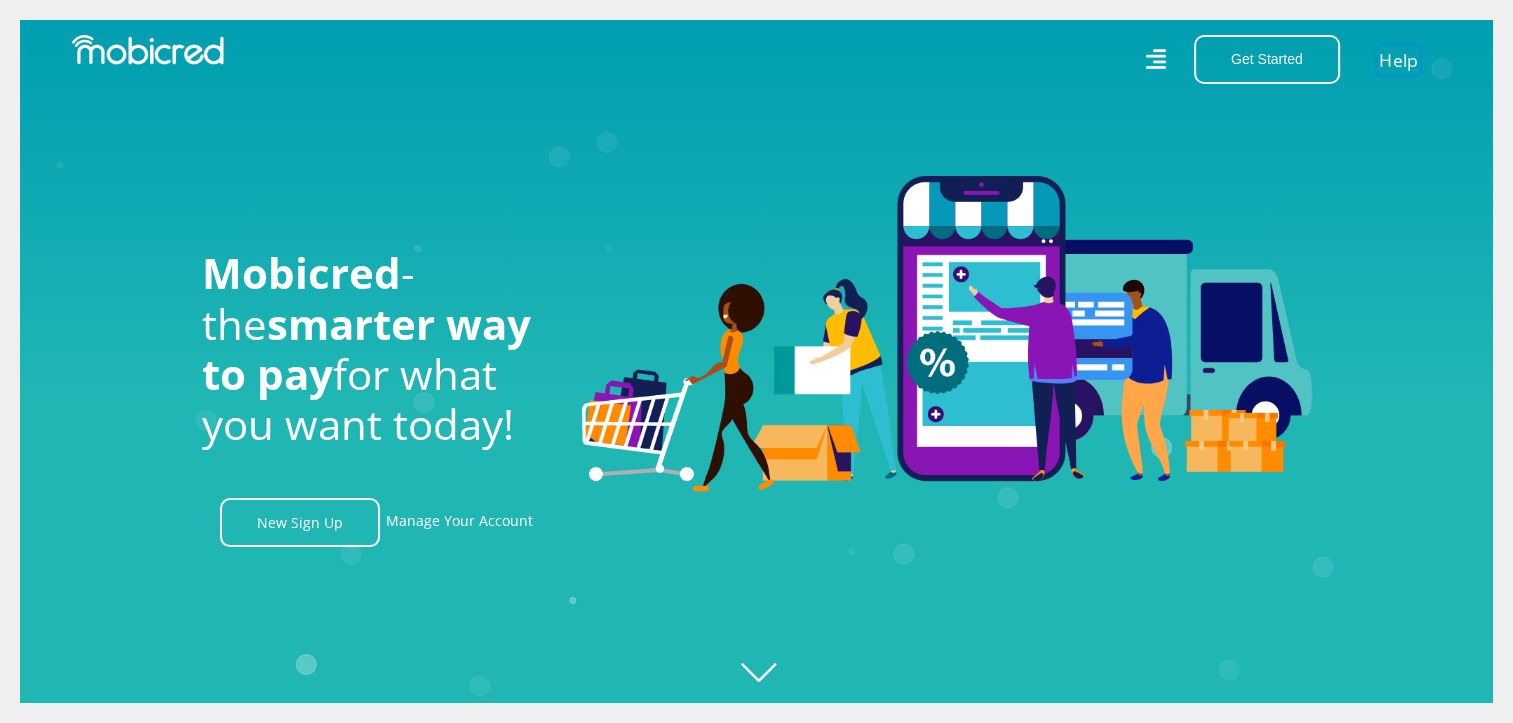 click on "Help" at bounding box center (1398, 59) 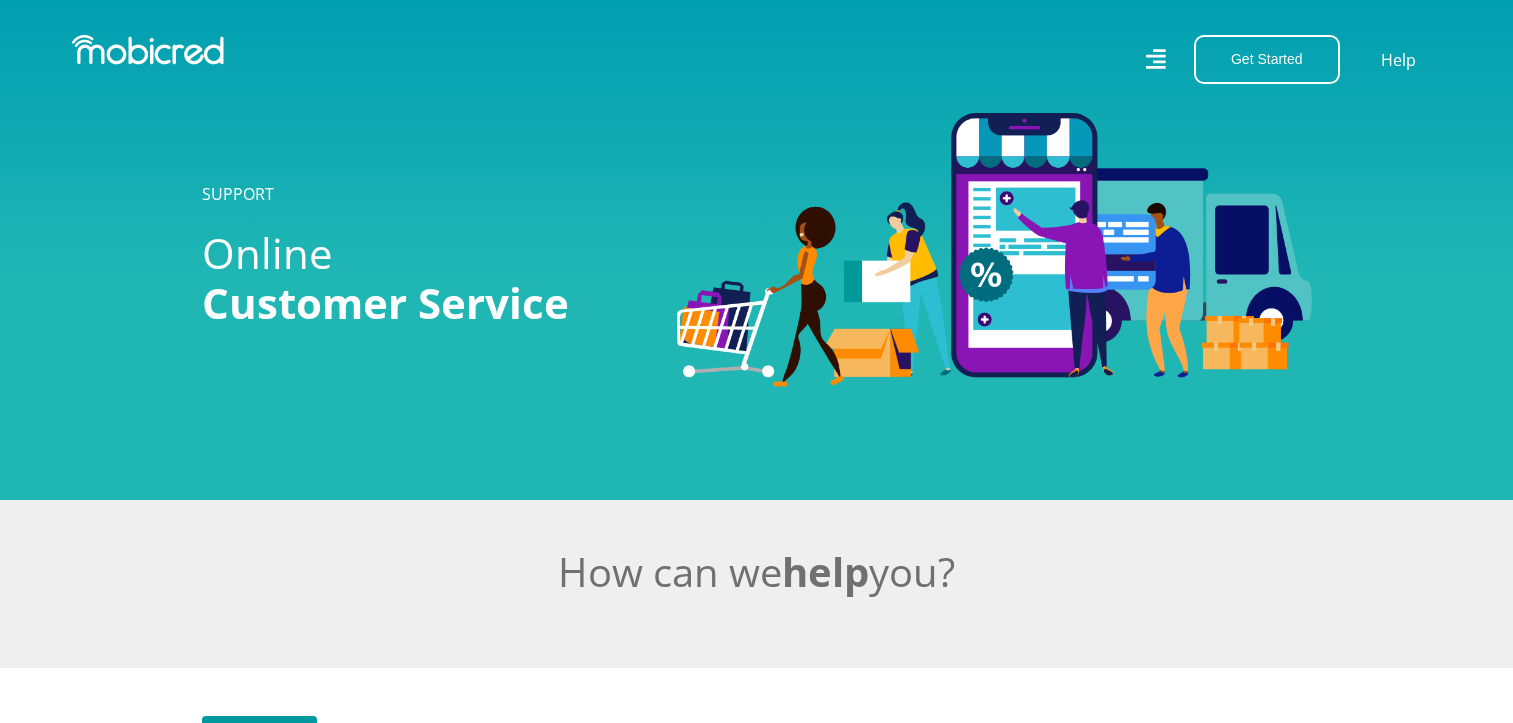 scroll, scrollTop: 0, scrollLeft: 0, axis: both 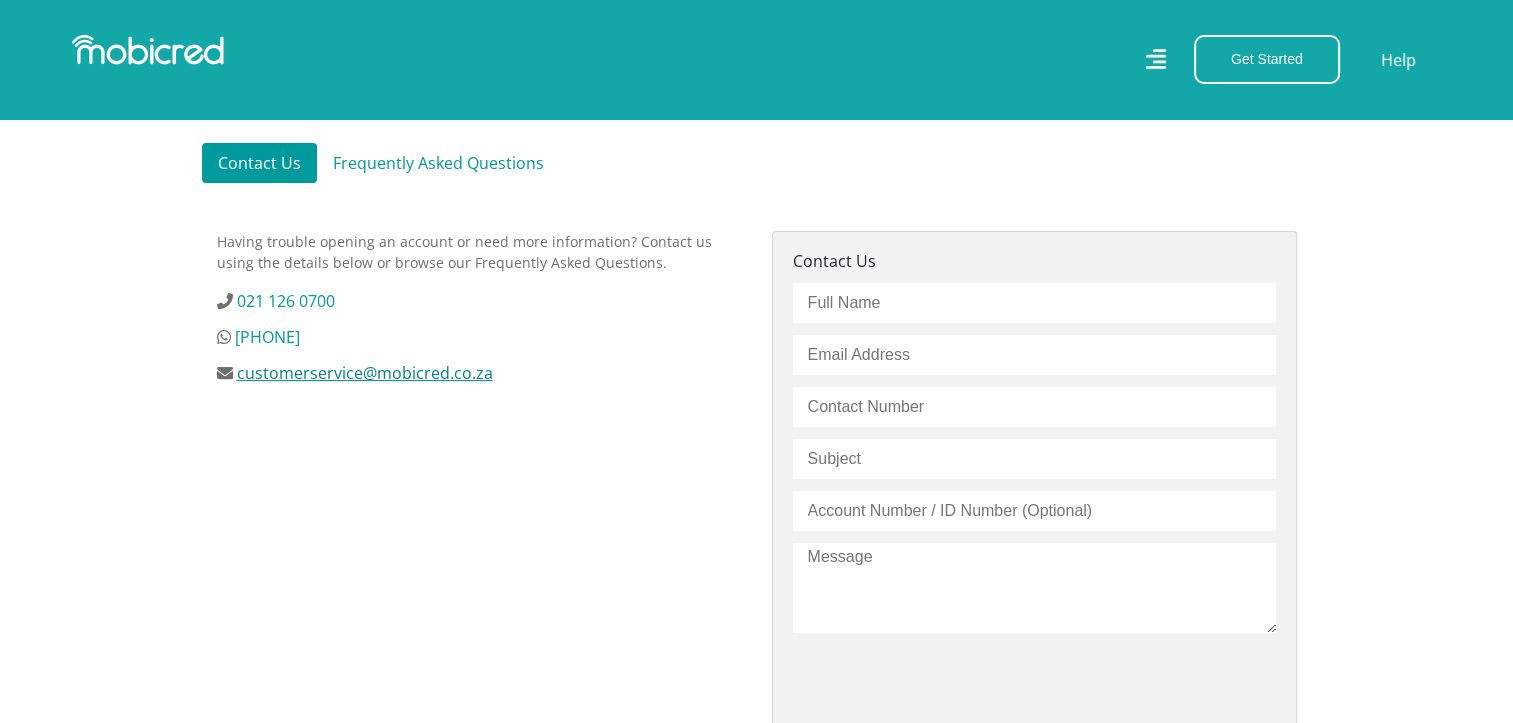 click on "customerservice@mobicred.co.za" at bounding box center [365, 373] 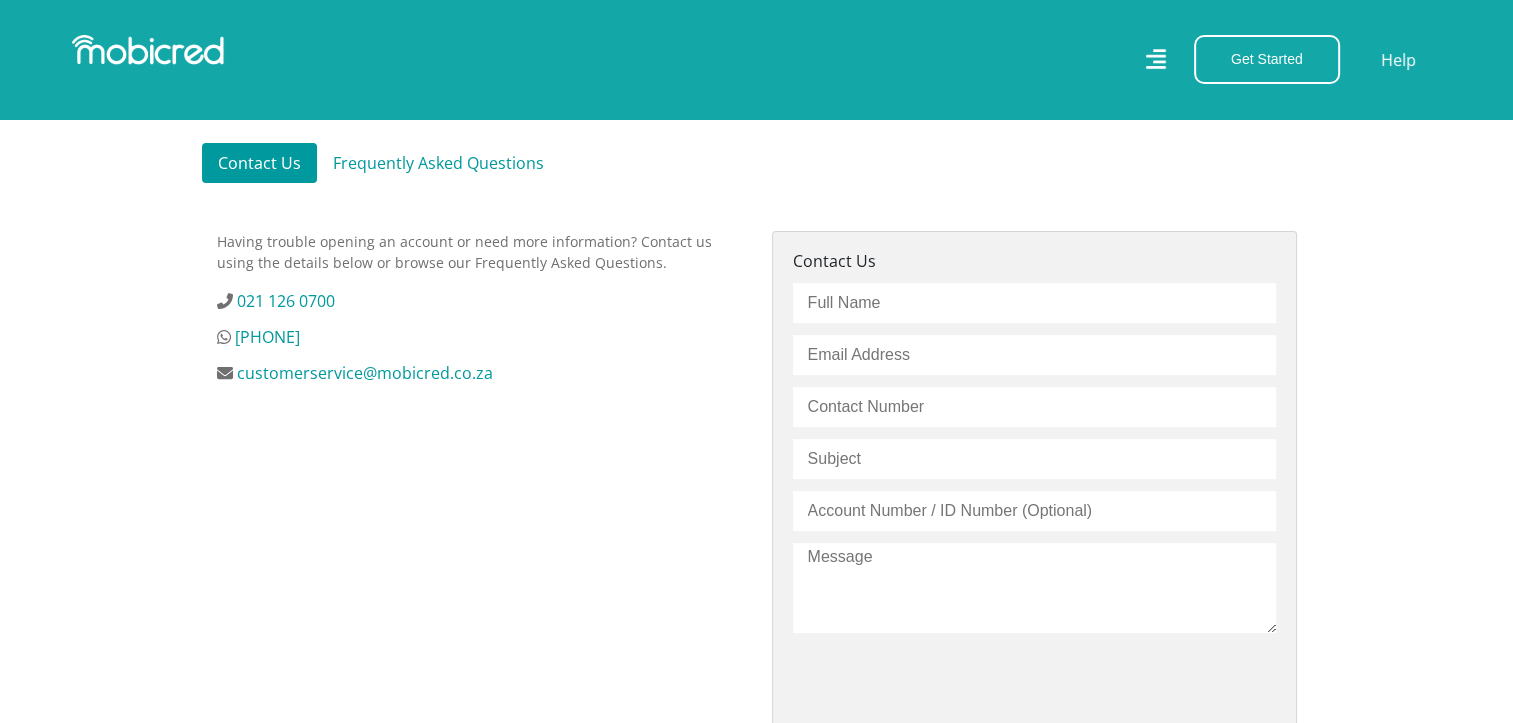 click on "Contact Us
Frequently Asked Questions
Having trouble opening an account or need more information? Contact us using the details below or browse our Frequently Asked Questions.
[PHONE]
[PHONE]
[EMAIL]
Contact Us" at bounding box center (756, 507) 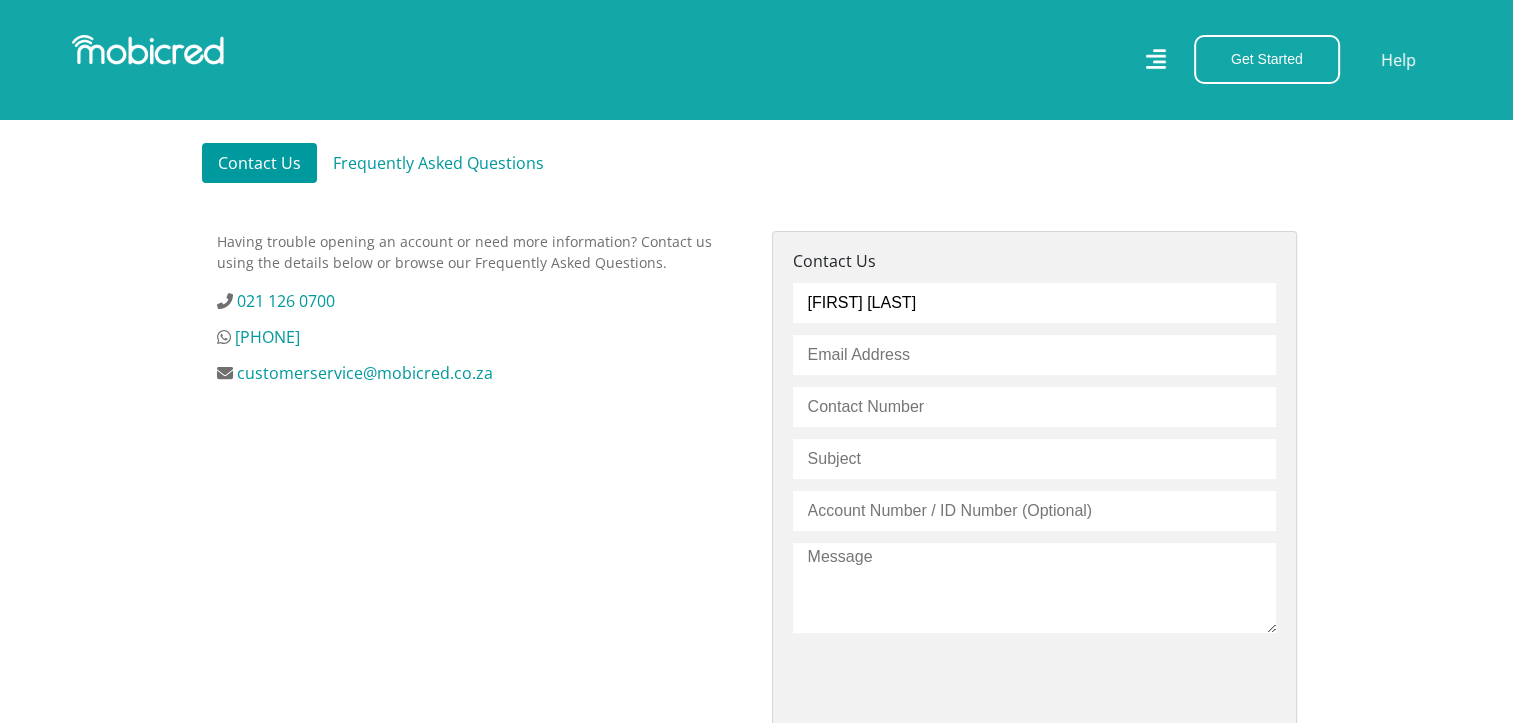 type on "[FIRST] [LAST]" 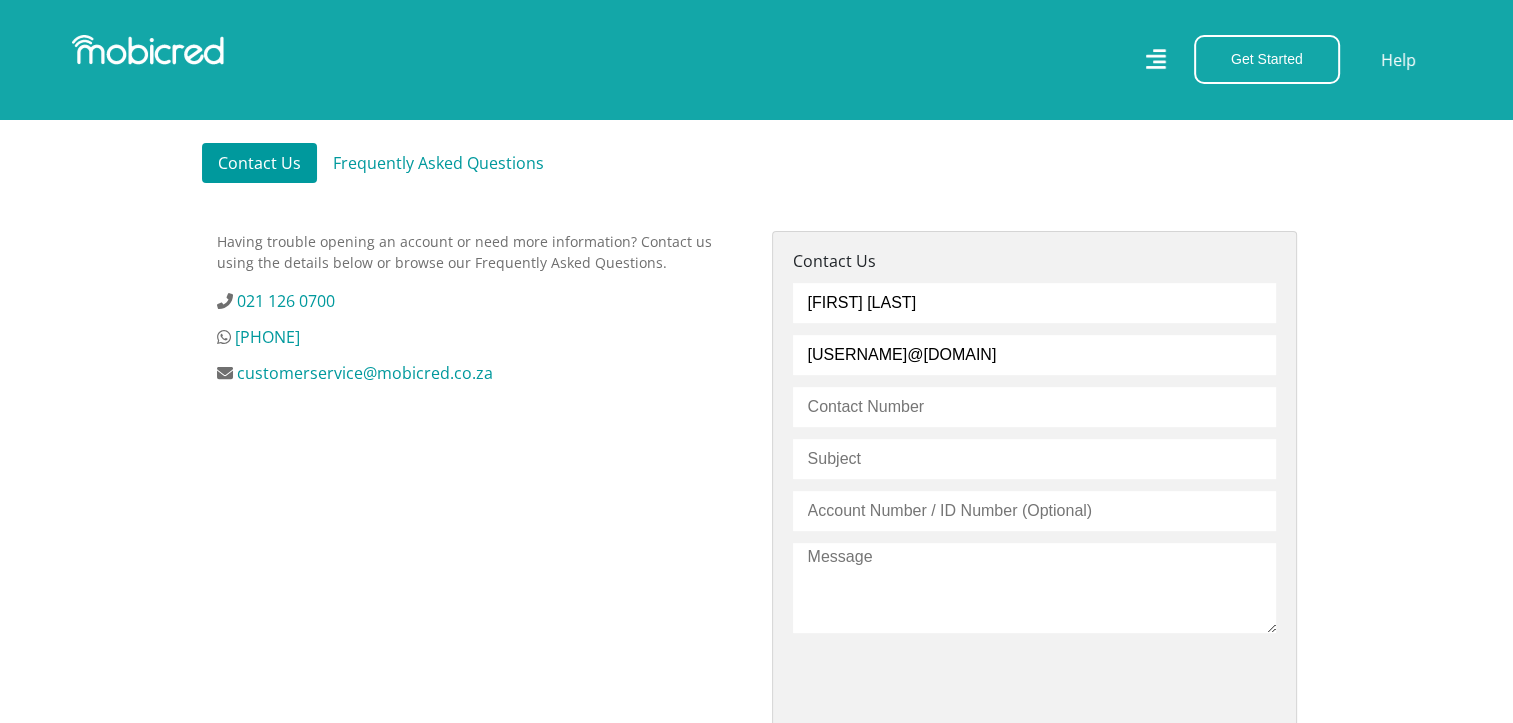 type on "[USERNAME]@[DOMAIN]" 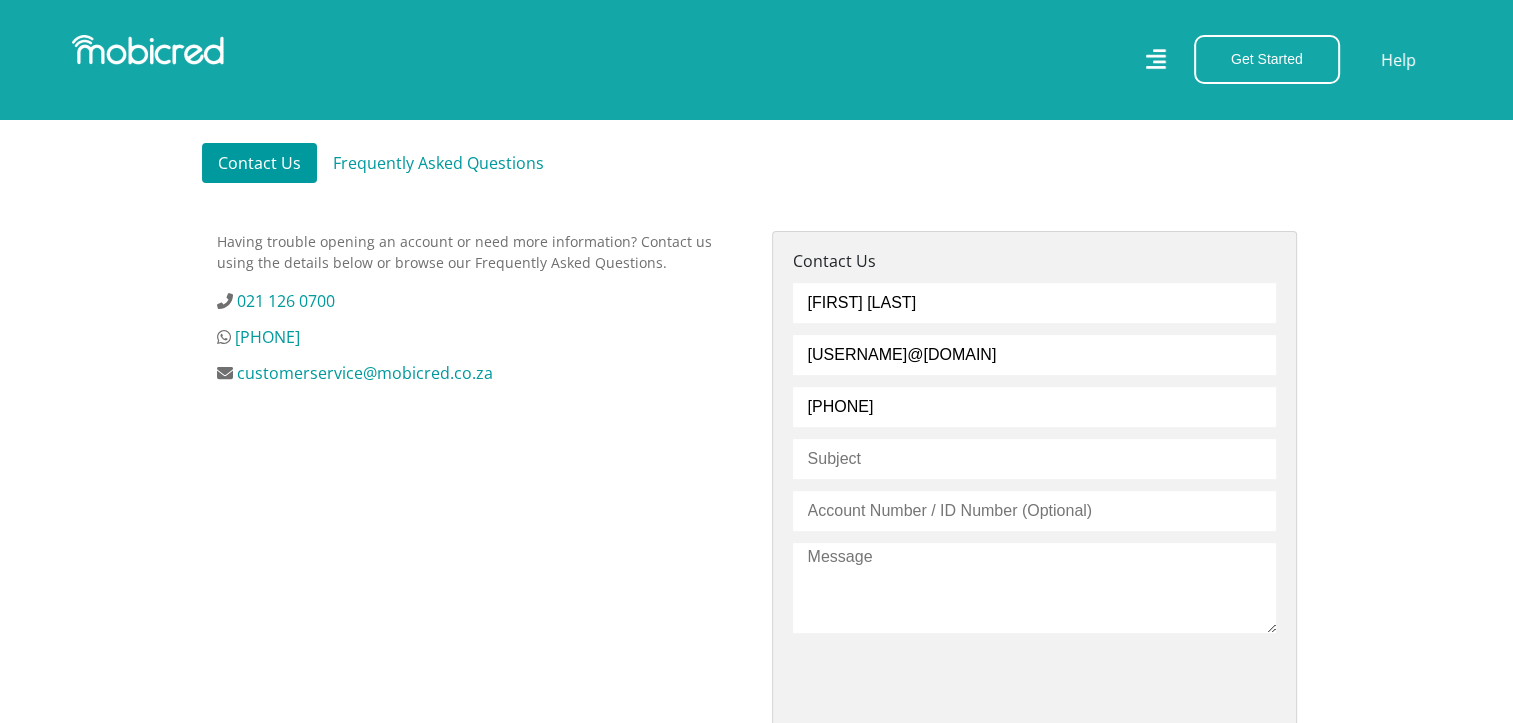 type on "[PHONE]" 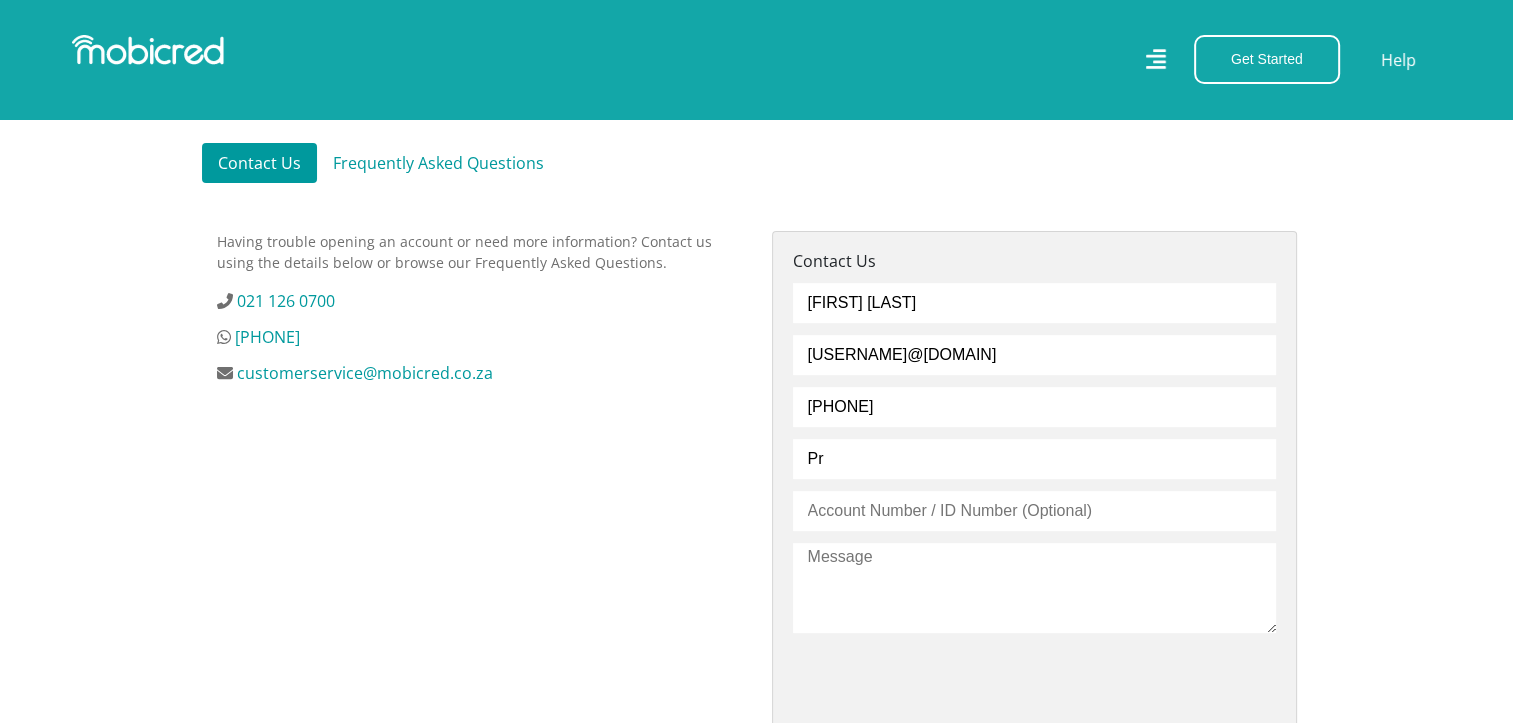 type on "P" 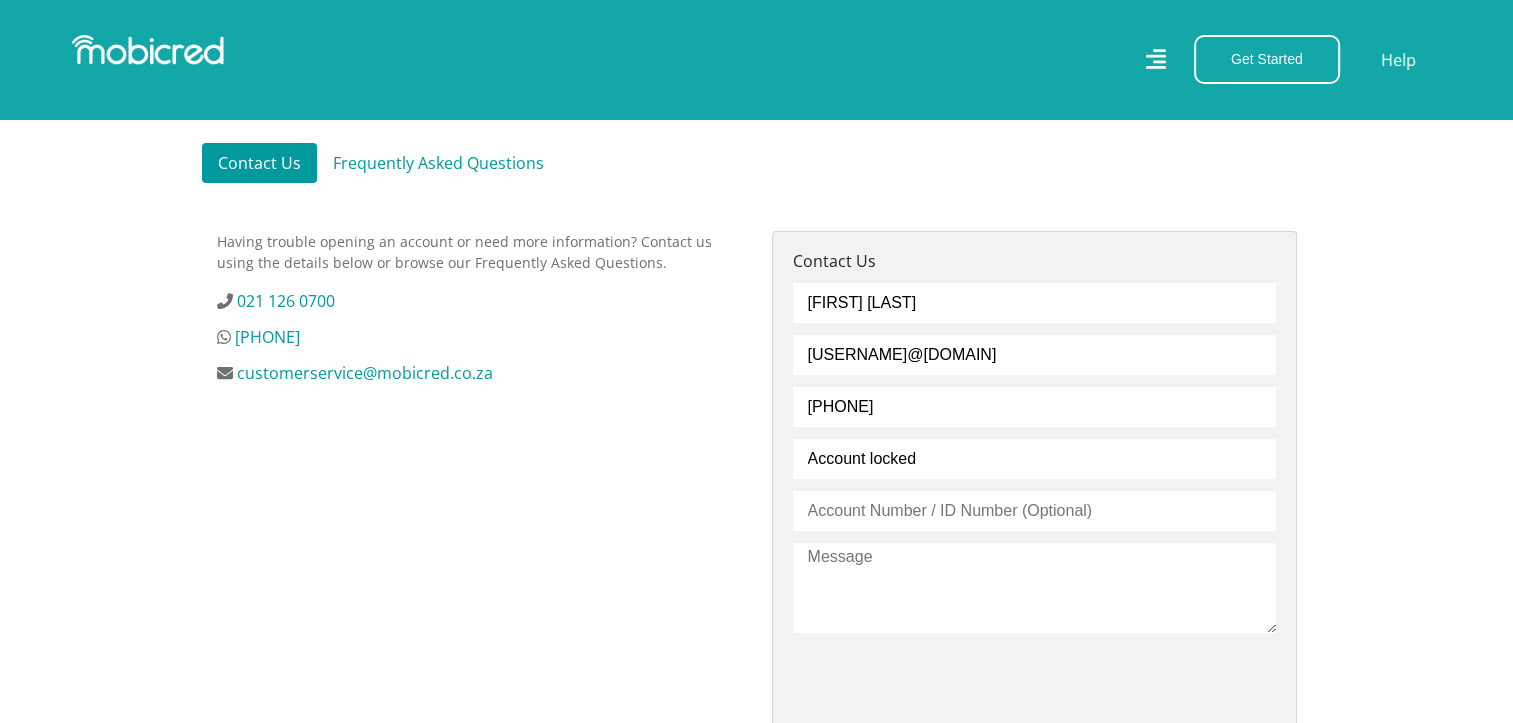 type on "Account locked" 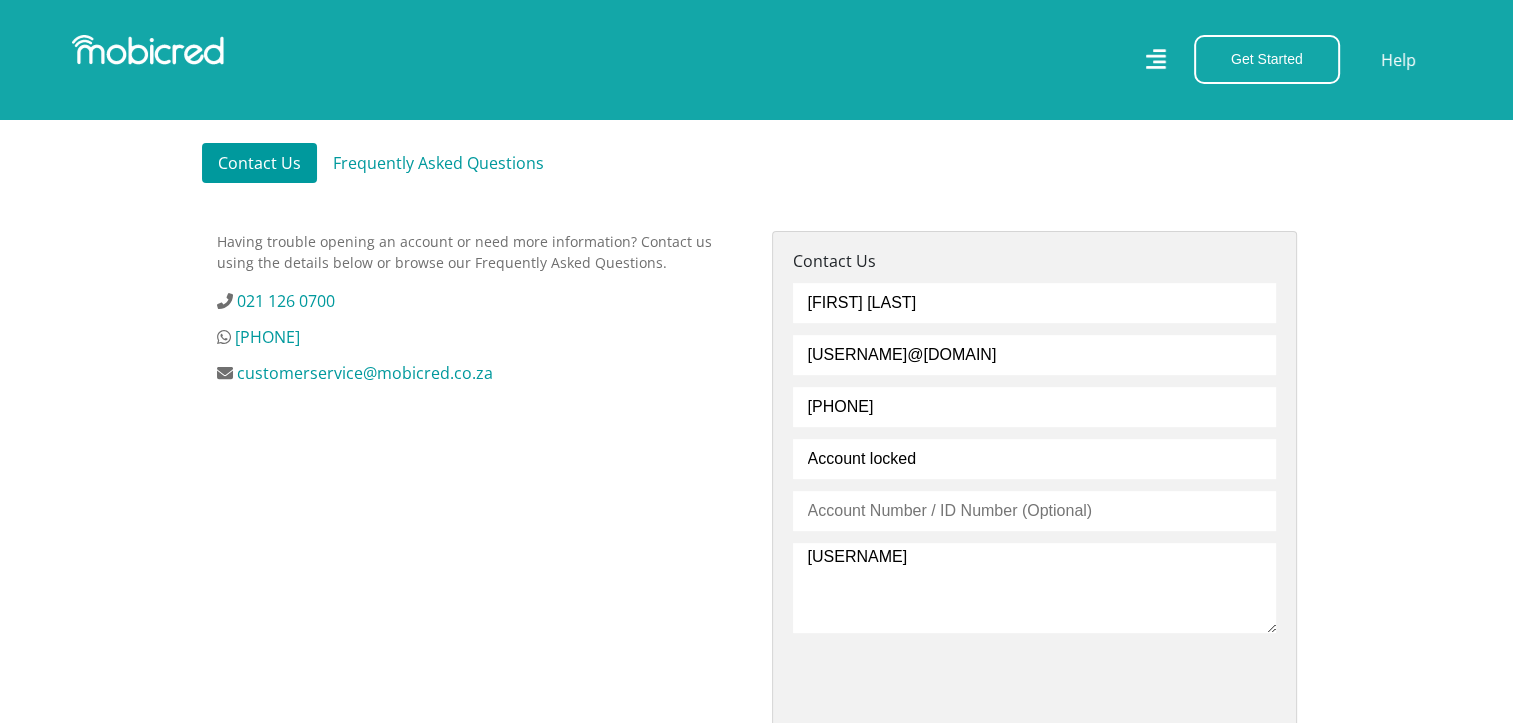 type on "[USERNAME]" 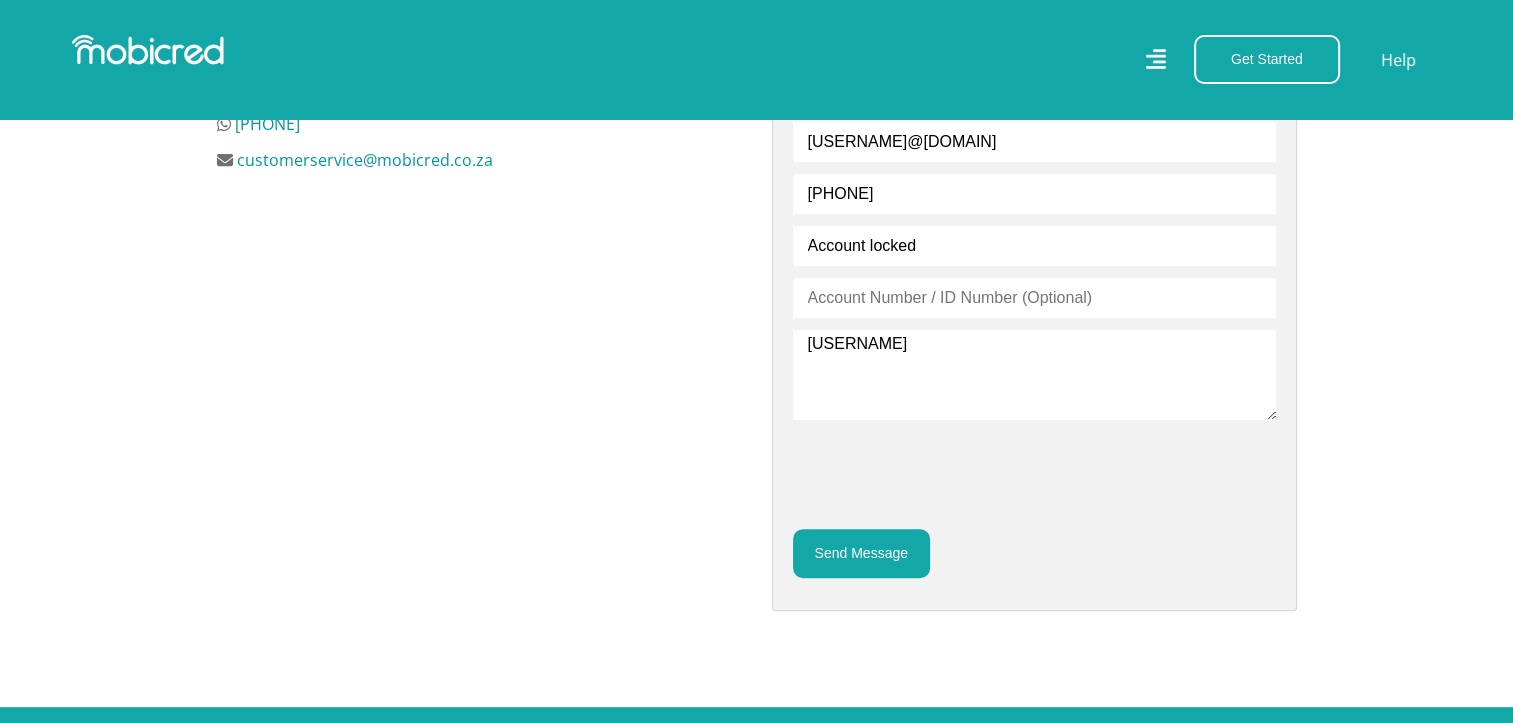 scroll, scrollTop: 906, scrollLeft: 0, axis: vertical 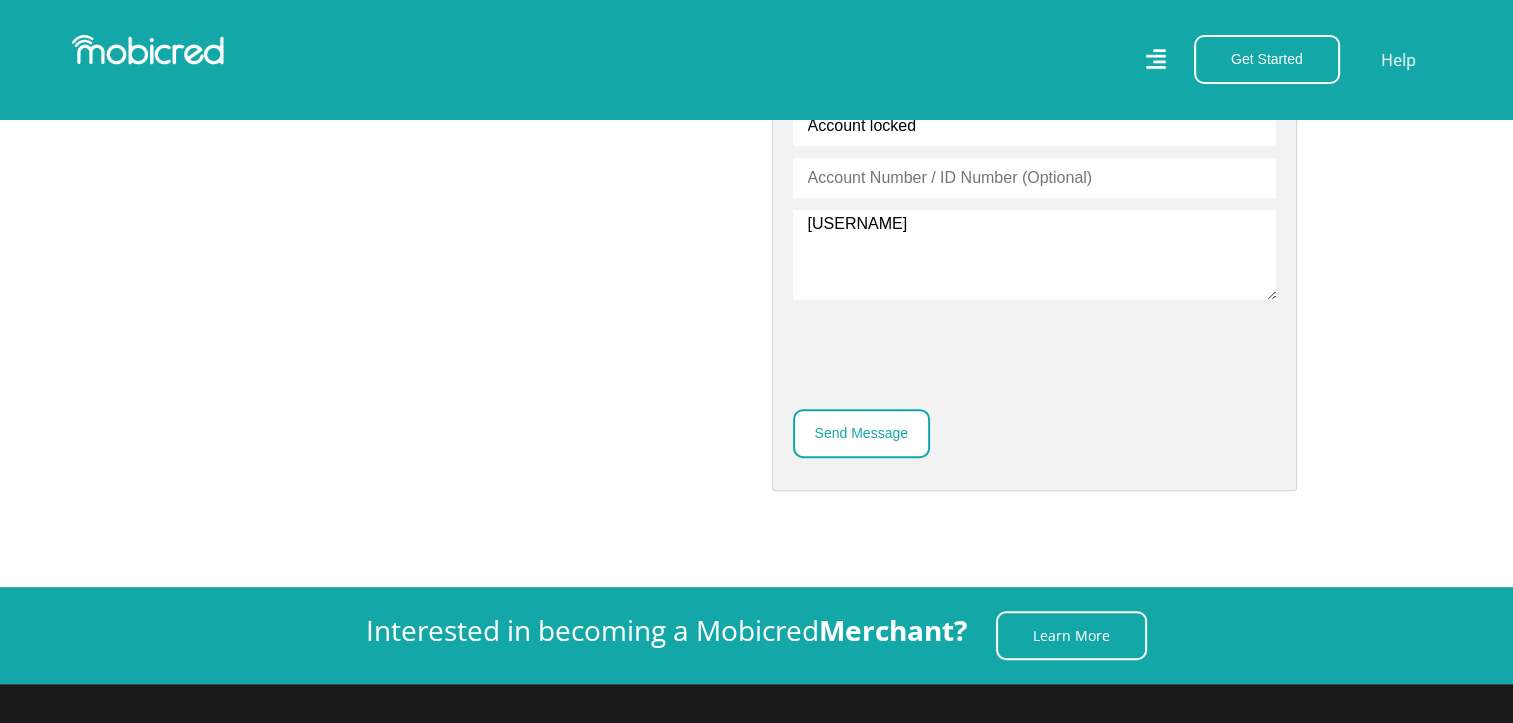 click on "Send Message" at bounding box center (861, 433) 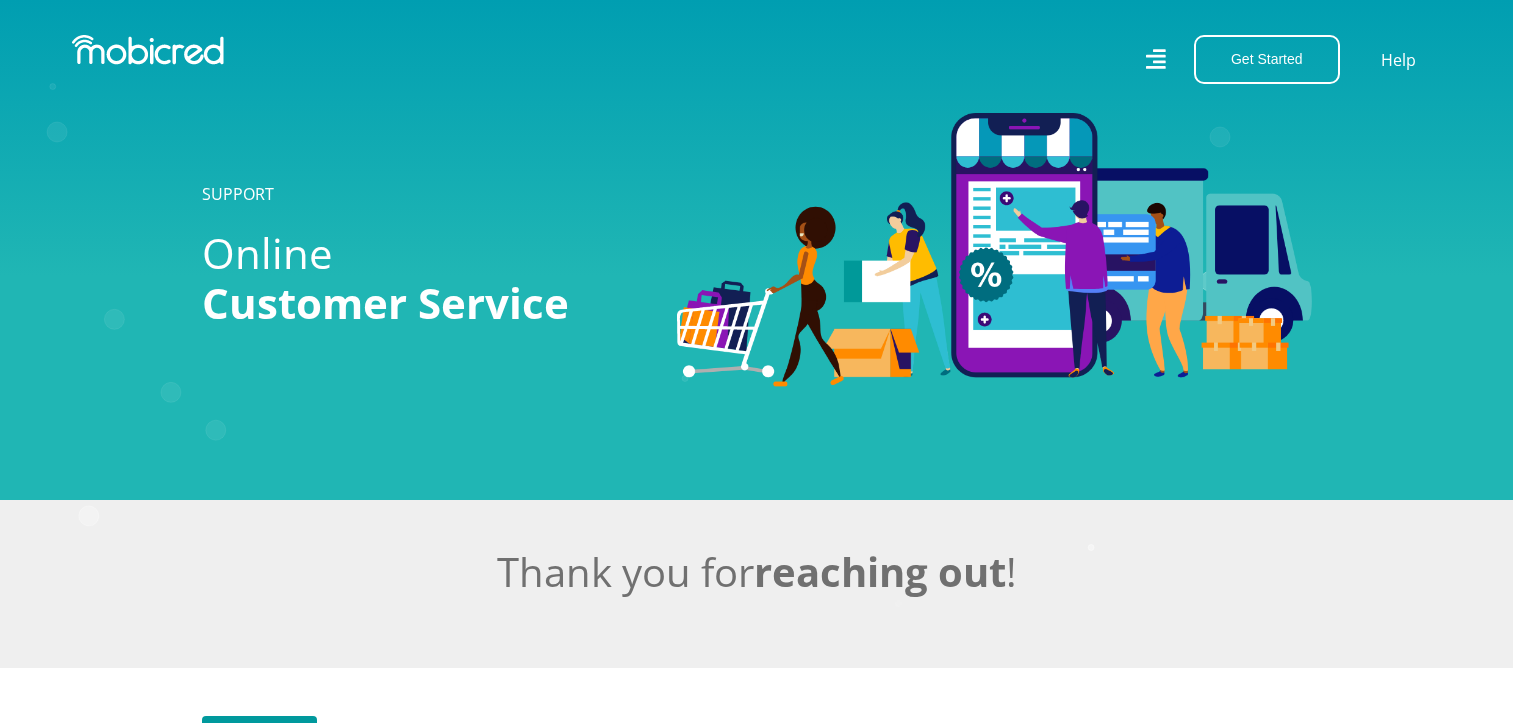 scroll, scrollTop: 0, scrollLeft: 0, axis: both 